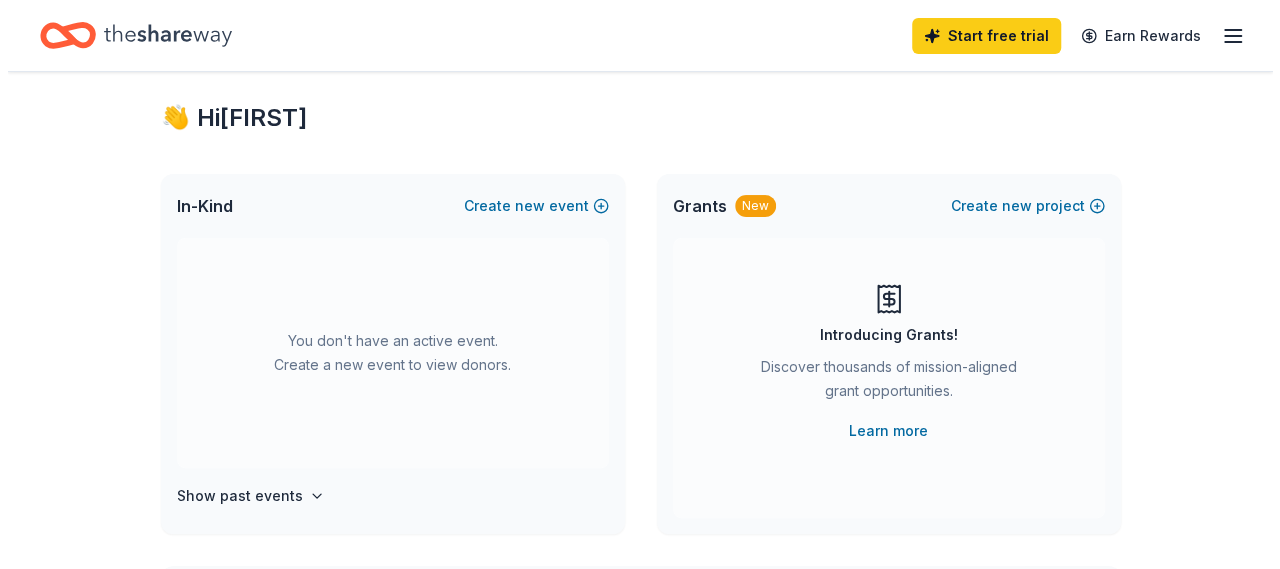 scroll, scrollTop: 0, scrollLeft: 0, axis: both 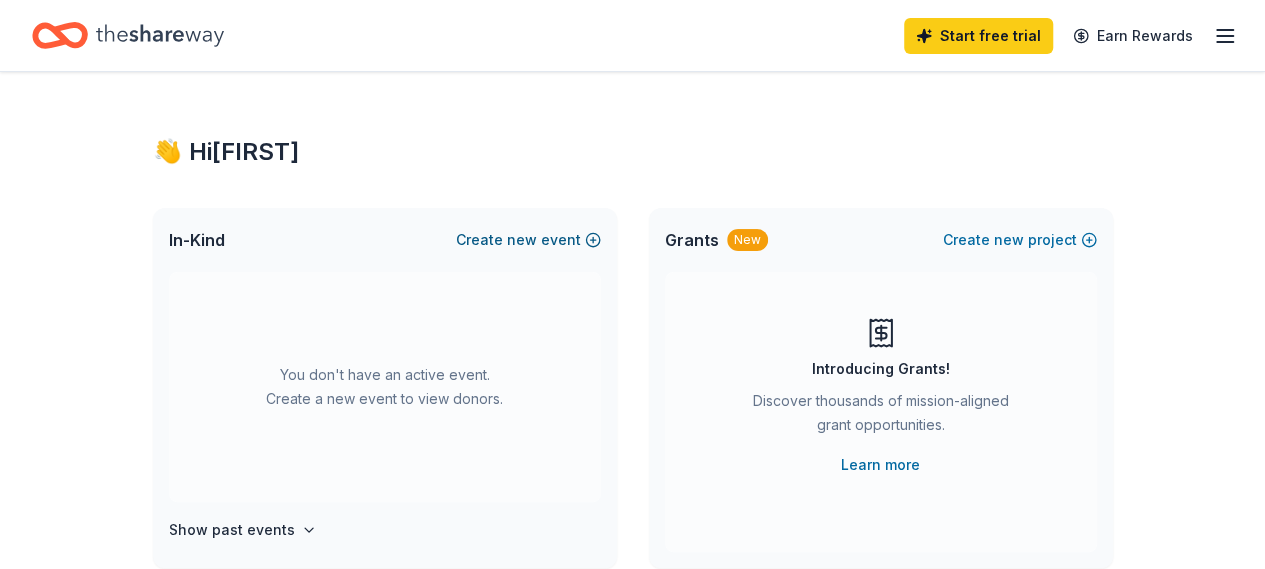 click on "Create  new  event" at bounding box center [528, 240] 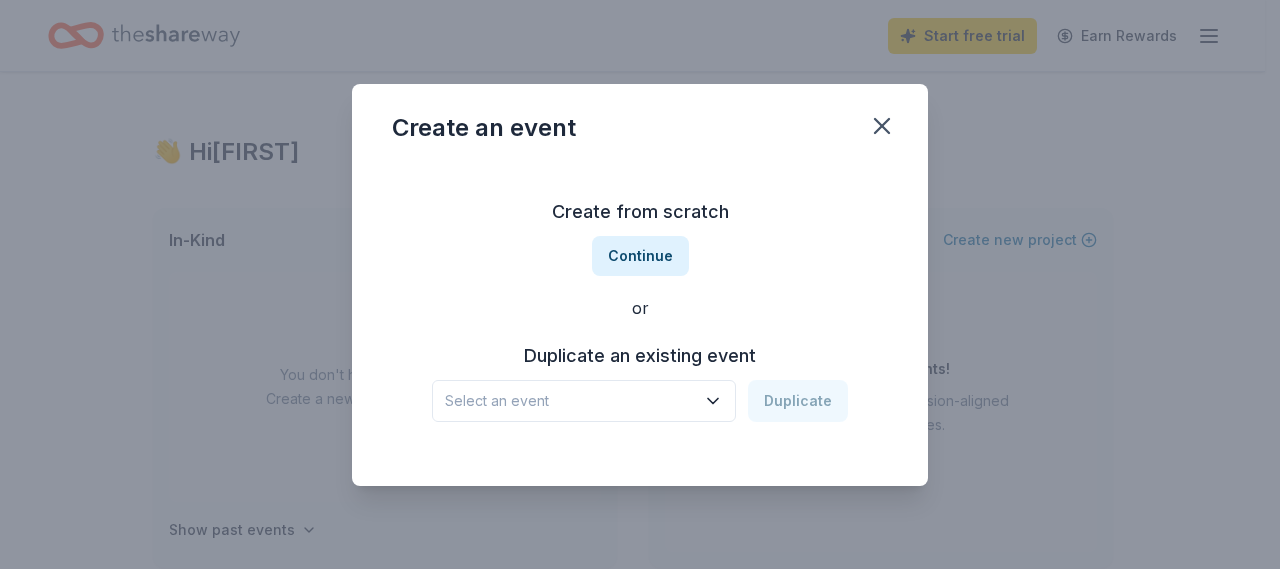 click 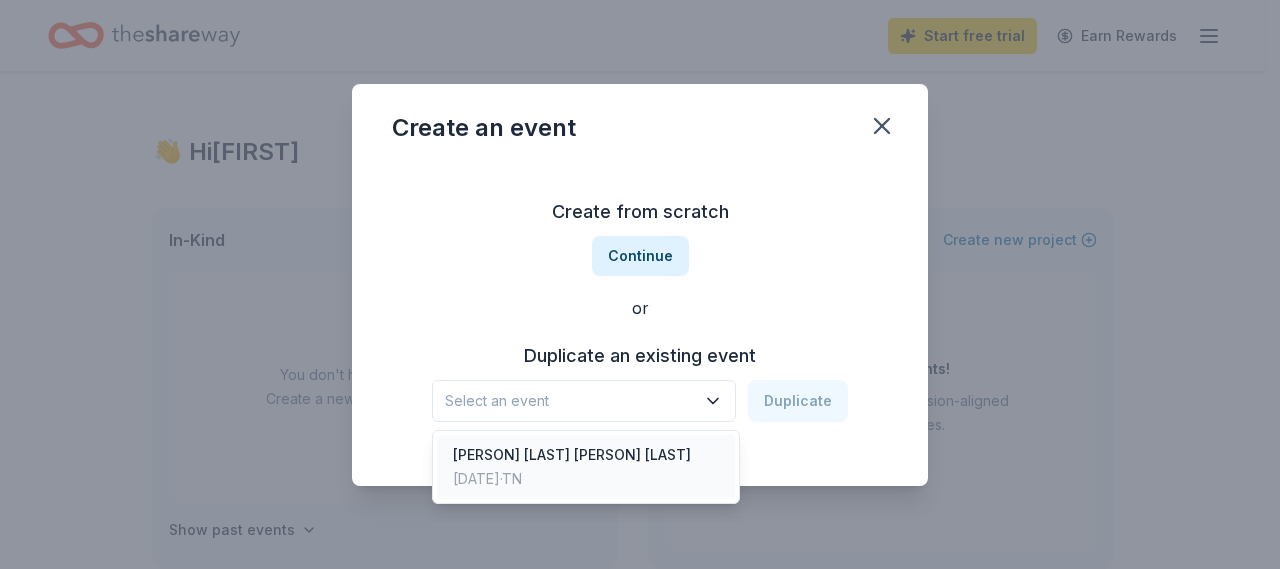 click on "Peter Malnati Kids Classic" at bounding box center (572, 455) 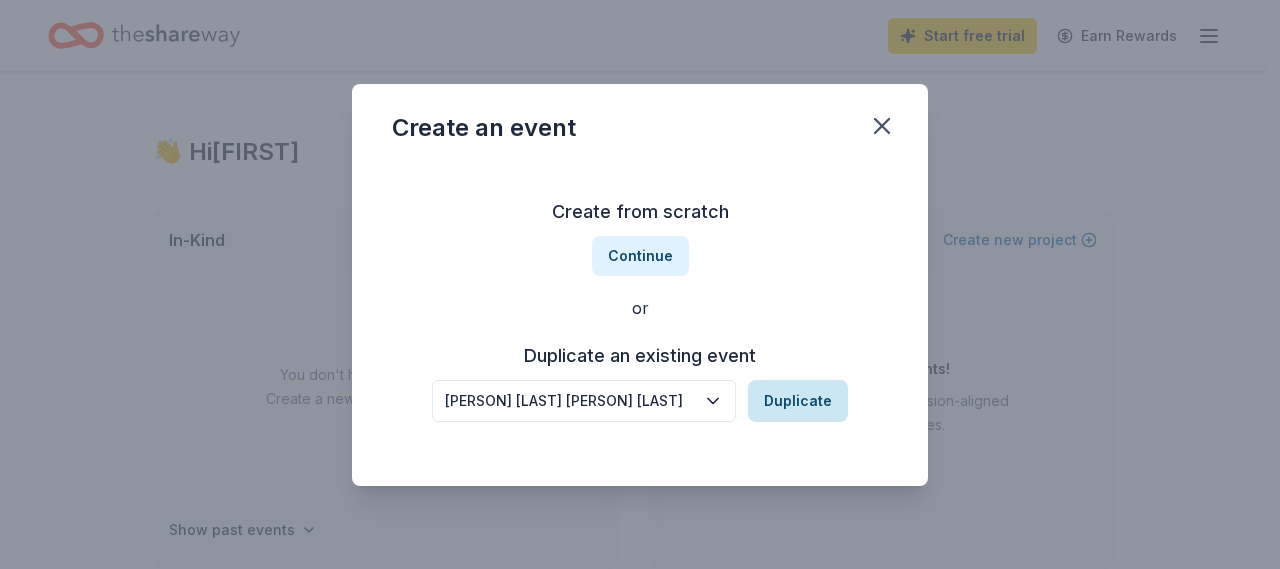 click on "Duplicate" at bounding box center (798, 401) 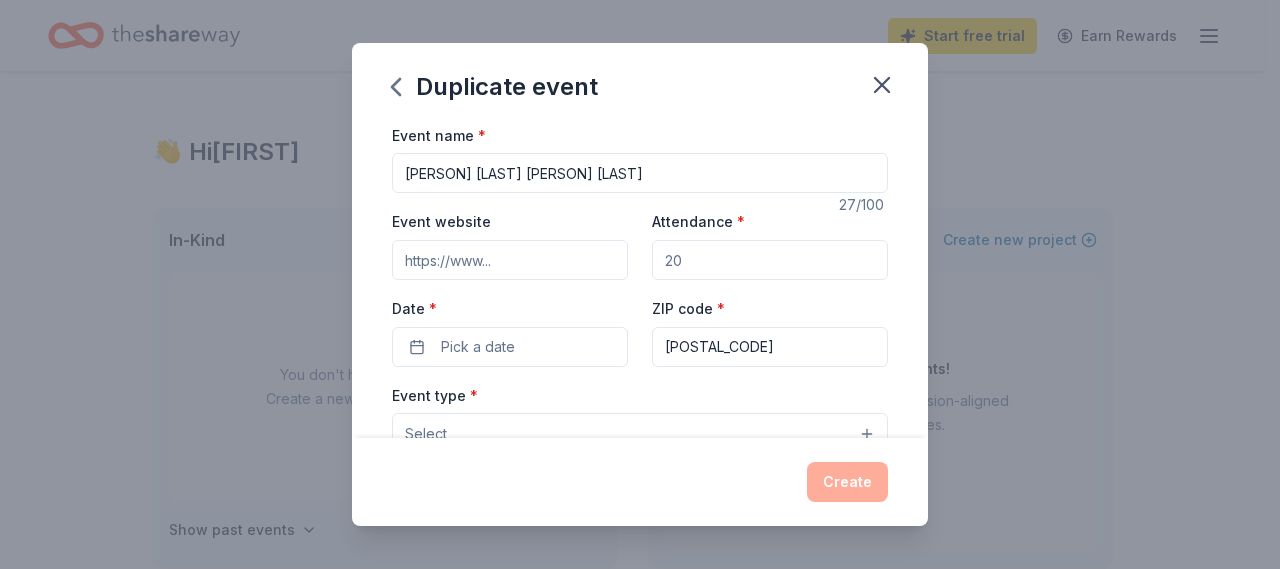 drag, startPoint x: 584, startPoint y: 173, endPoint x: 371, endPoint y: 161, distance: 213.33775 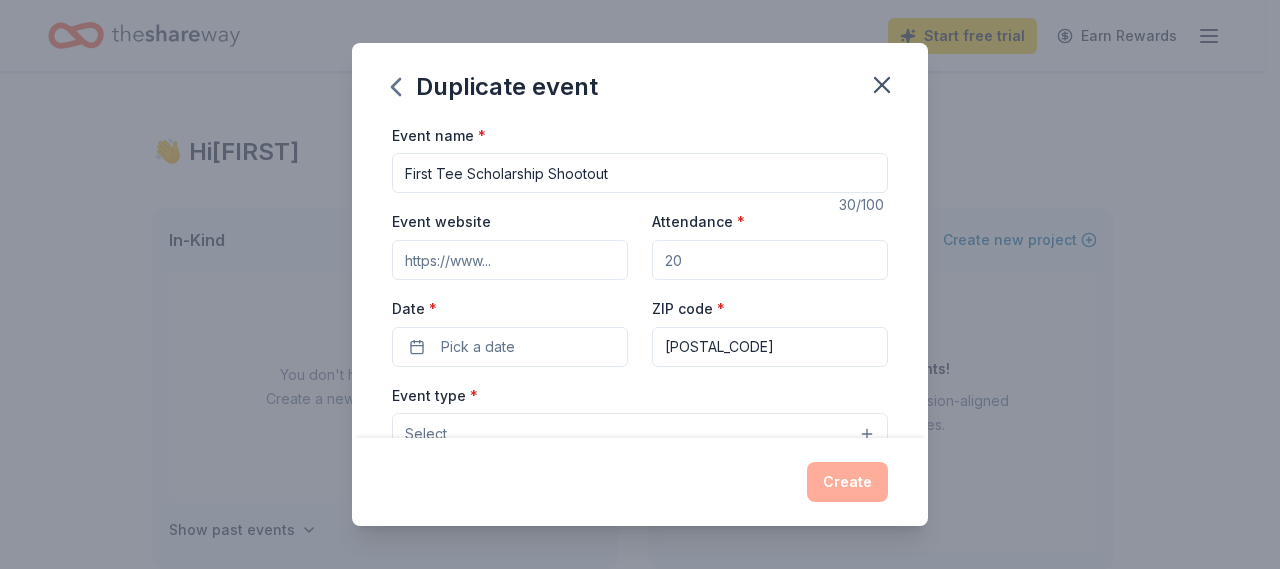 type on "First Tee Scholarship Shootout" 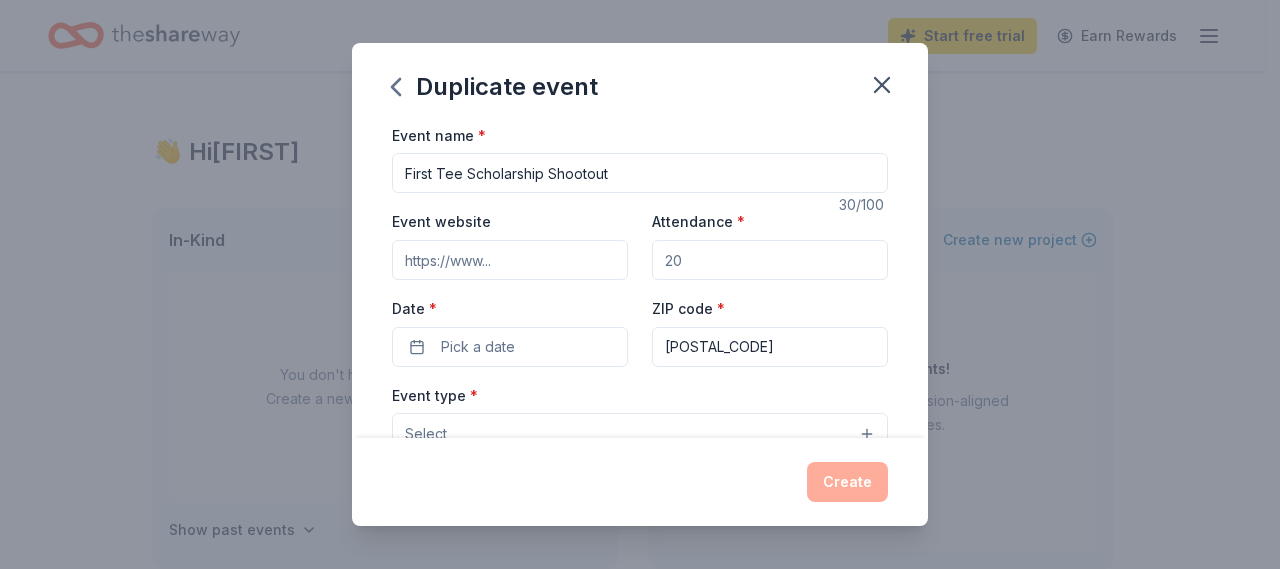 click on "Event website" at bounding box center [510, 260] 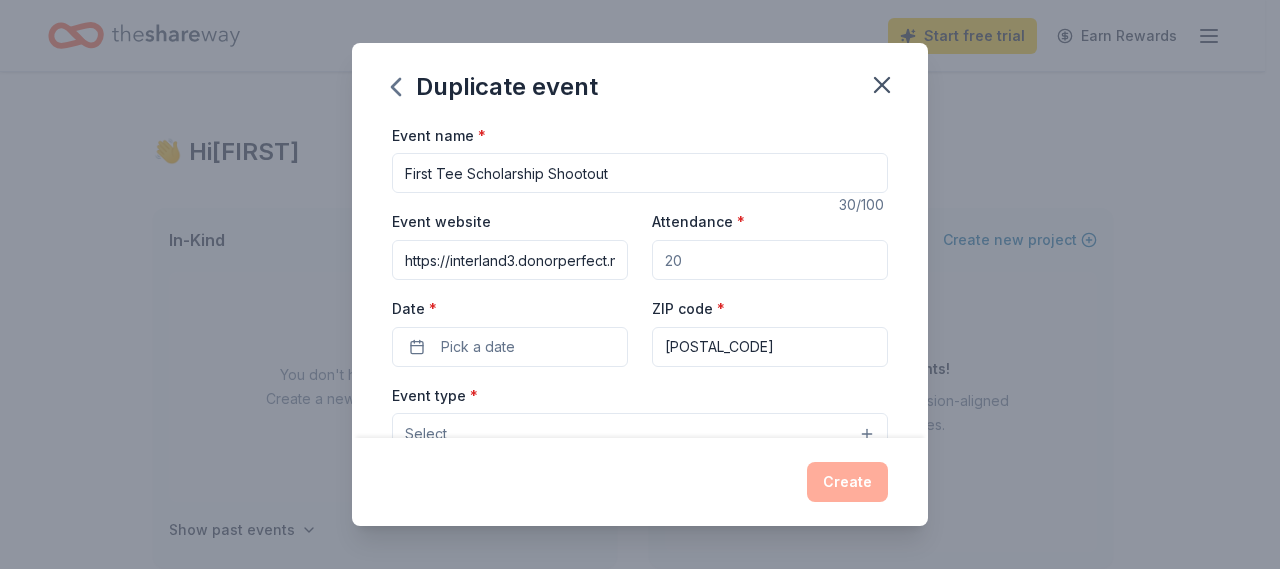 scroll, scrollTop: 0, scrollLeft: 322, axis: horizontal 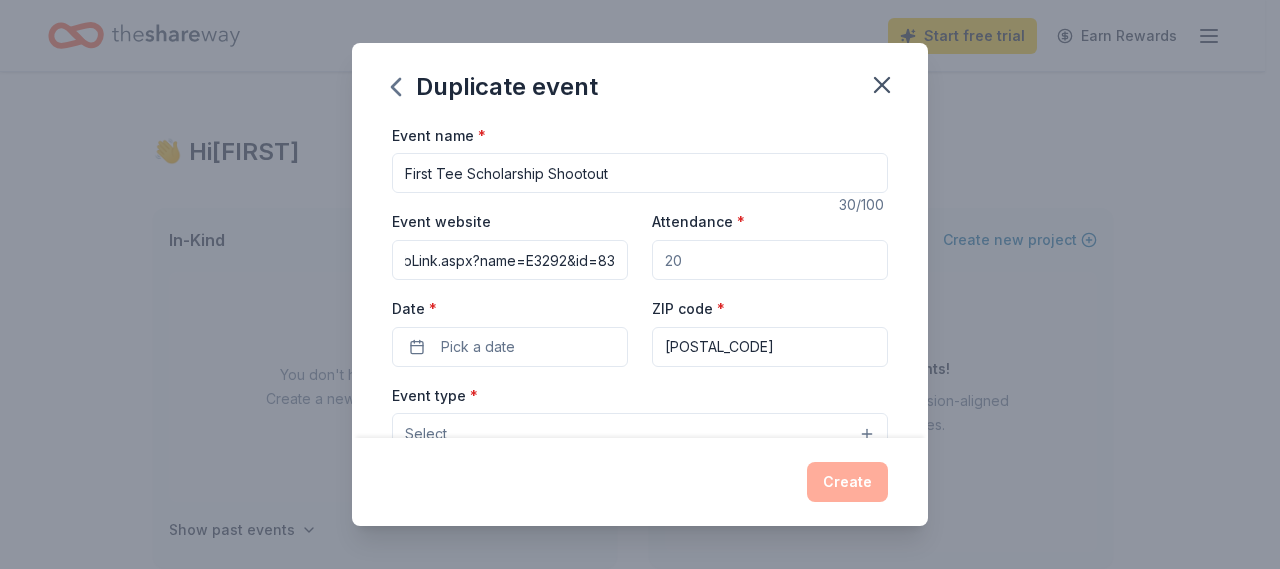 type on "https://interland3.donorperfect.net/weblink/WebLink.aspx?name=E3292&id=83" 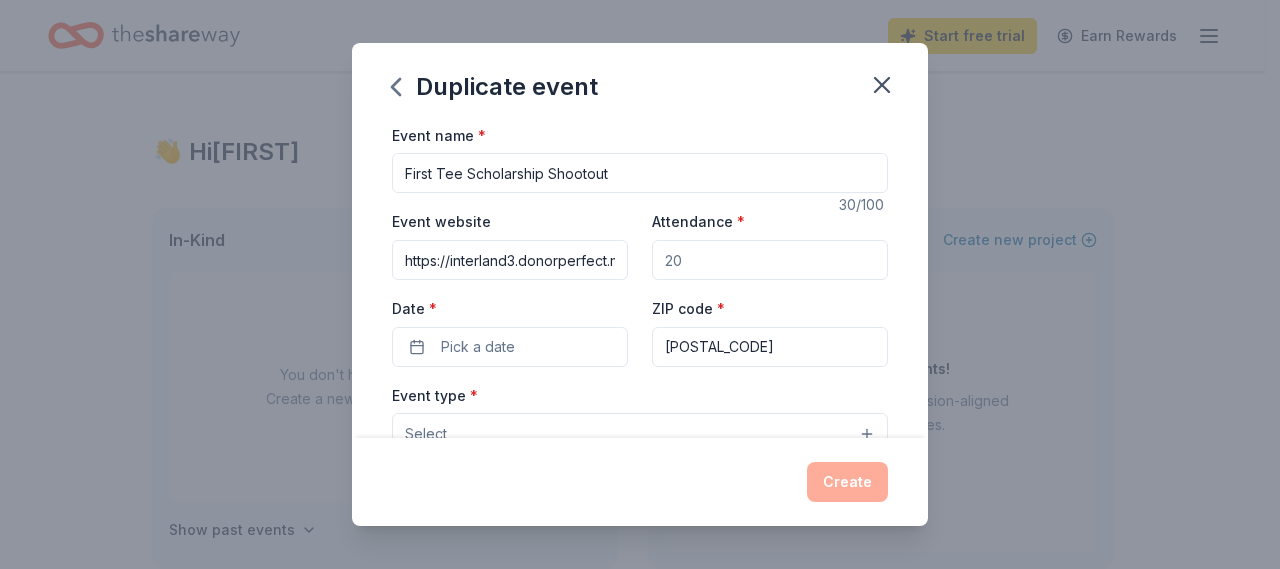 click on "Attendance *" at bounding box center [770, 260] 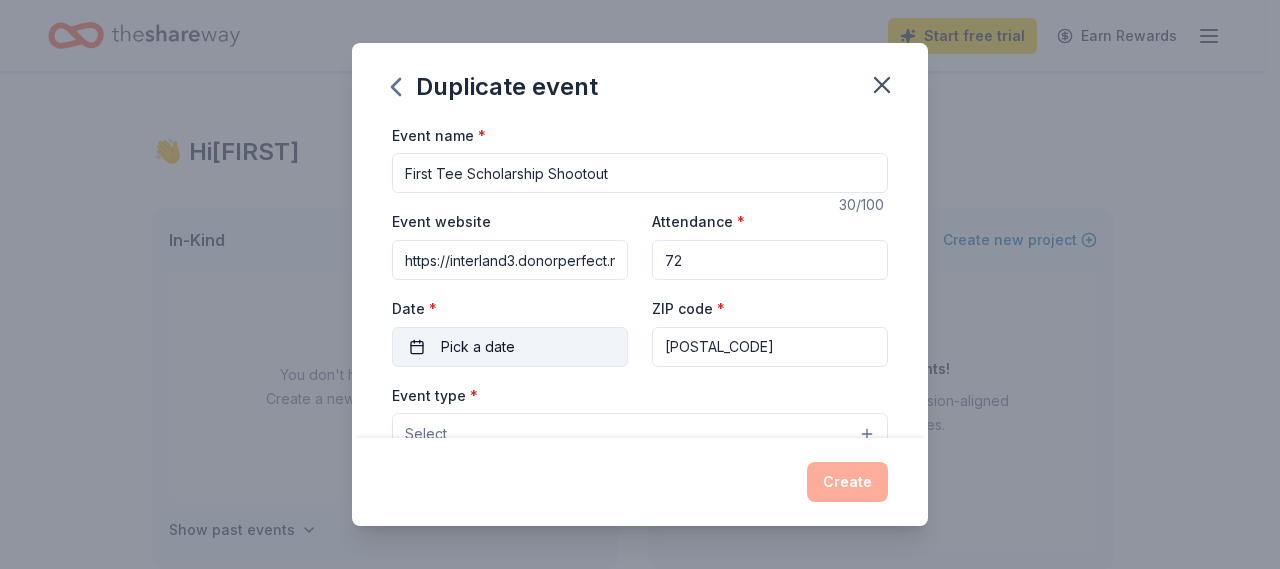 type on "72" 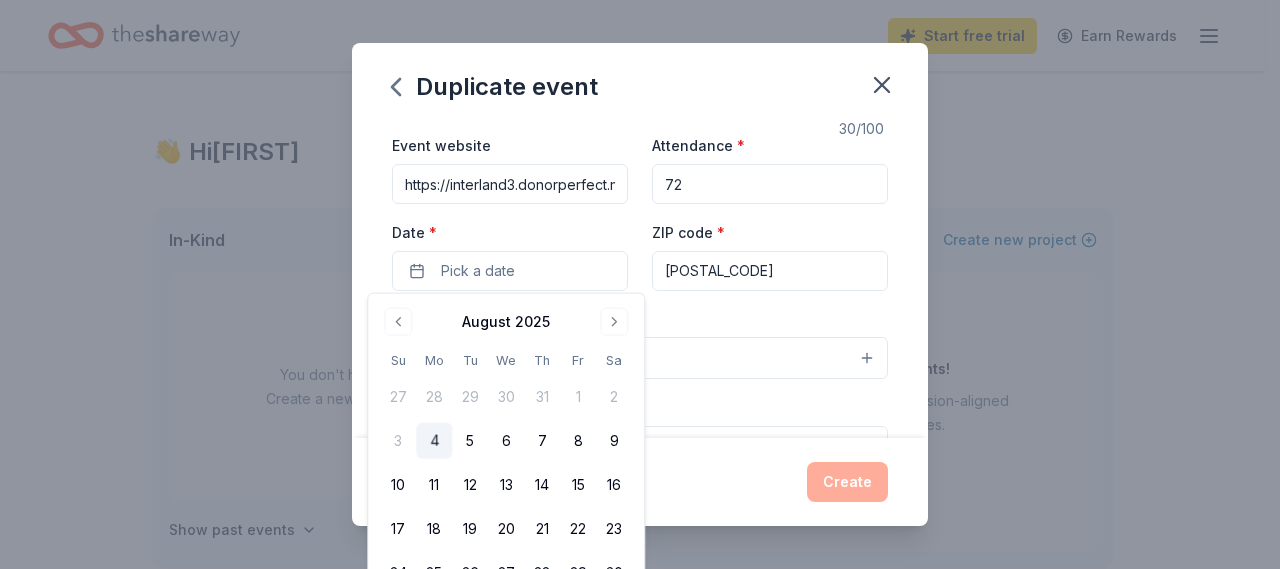 scroll, scrollTop: 100, scrollLeft: 0, axis: vertical 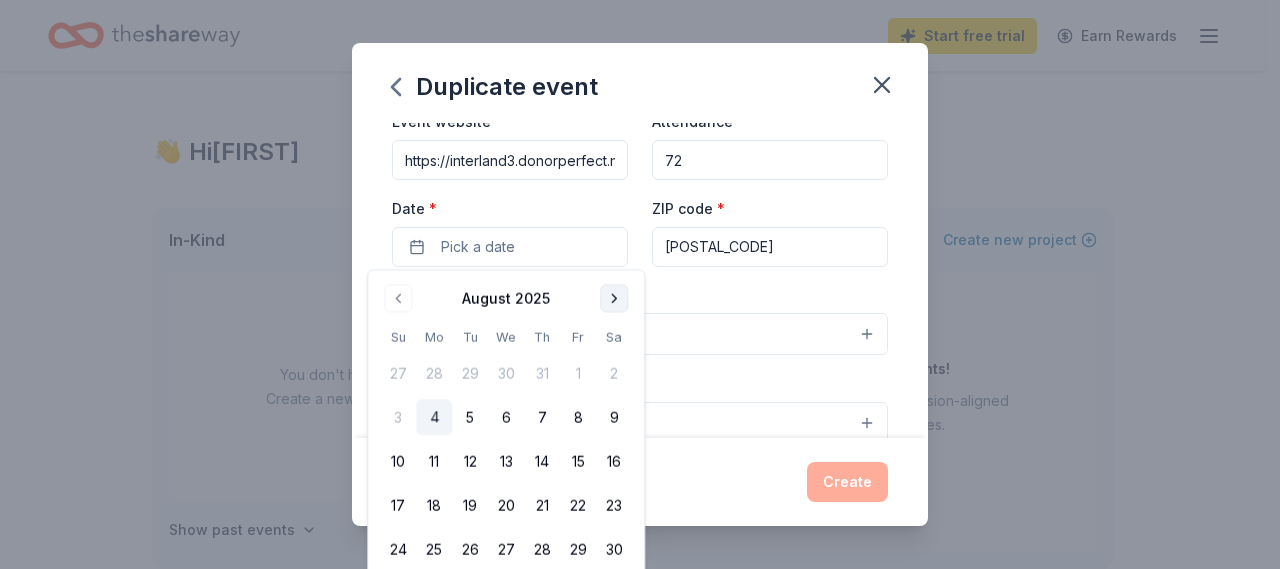 click at bounding box center [614, 298] 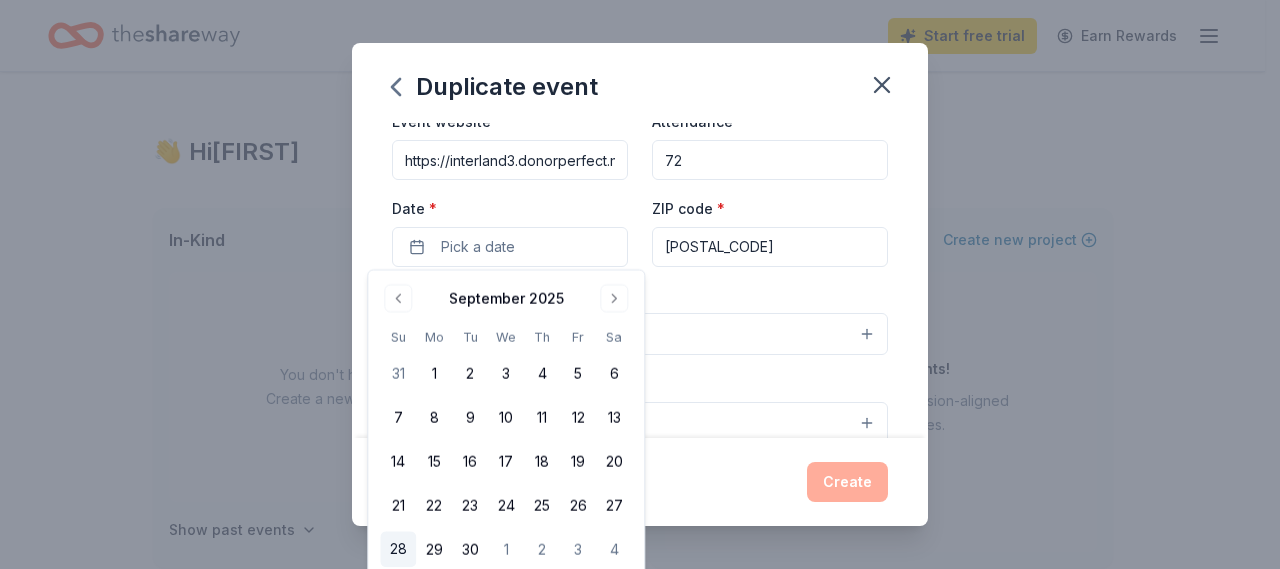 click on "28" at bounding box center (398, 550) 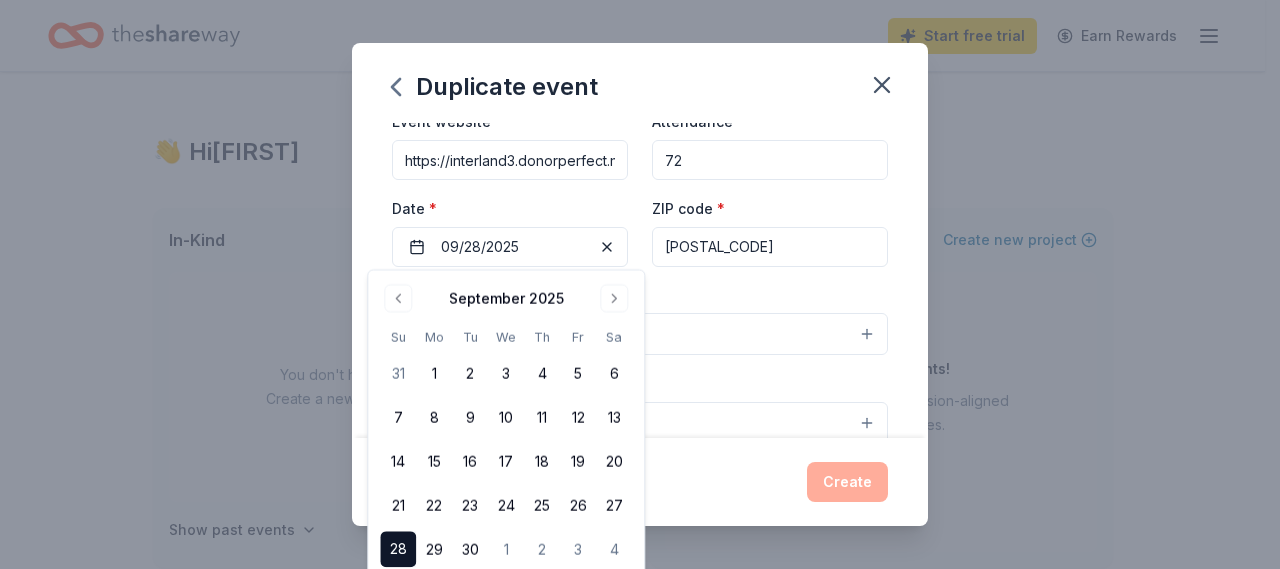click on "37934" at bounding box center [770, 247] 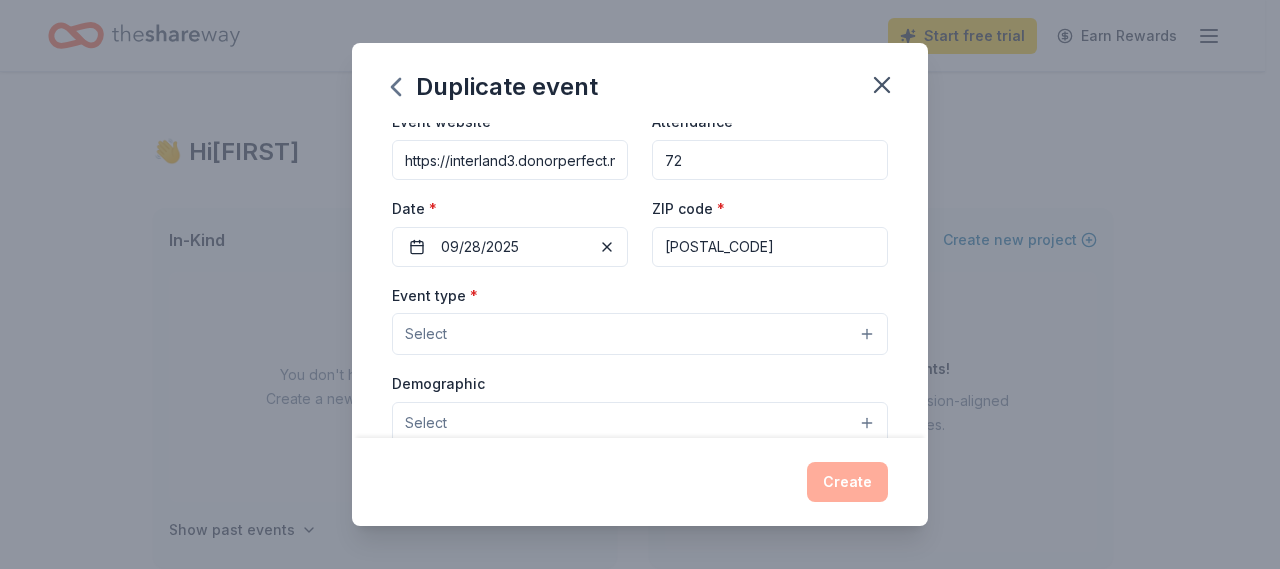 type on "37915" 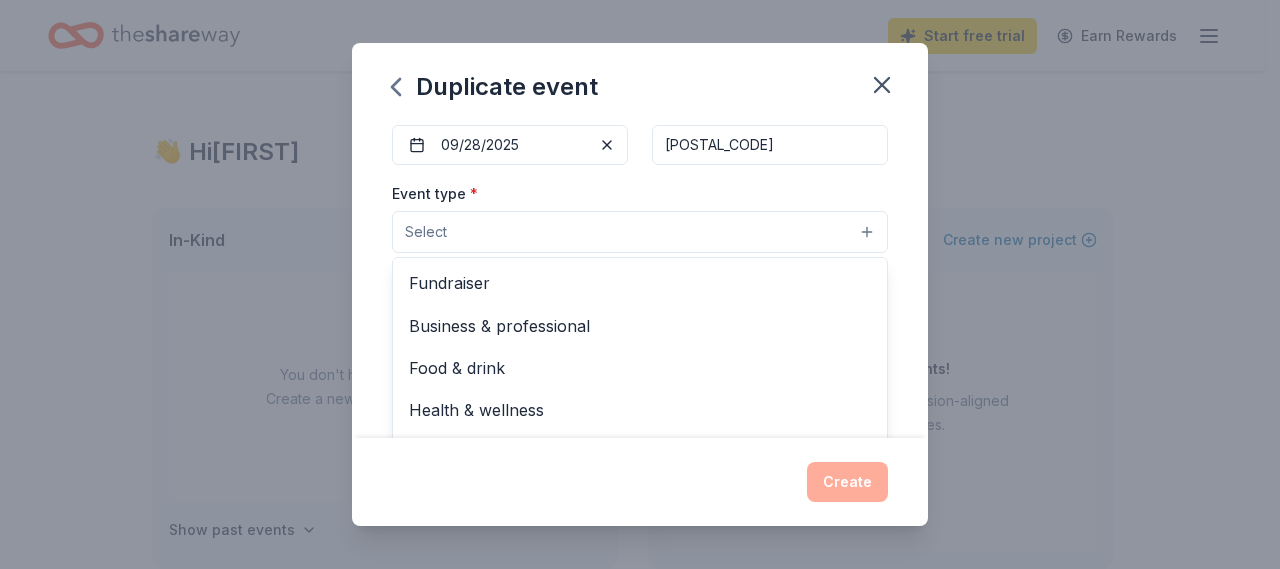 scroll, scrollTop: 300, scrollLeft: 0, axis: vertical 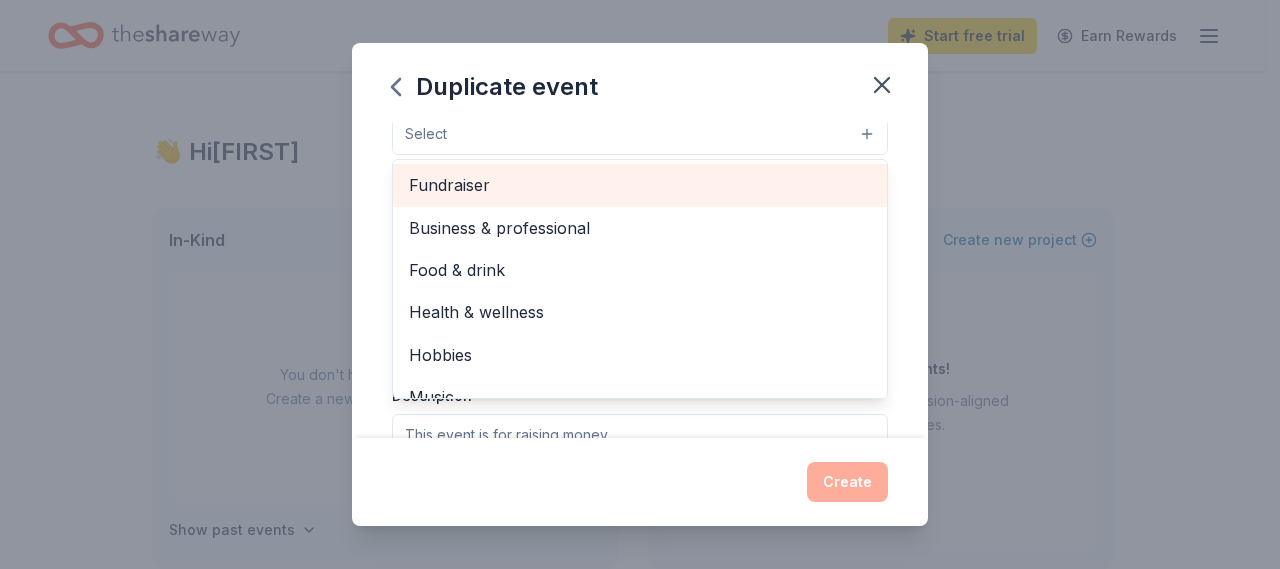 click on "Fundraiser" at bounding box center [640, 185] 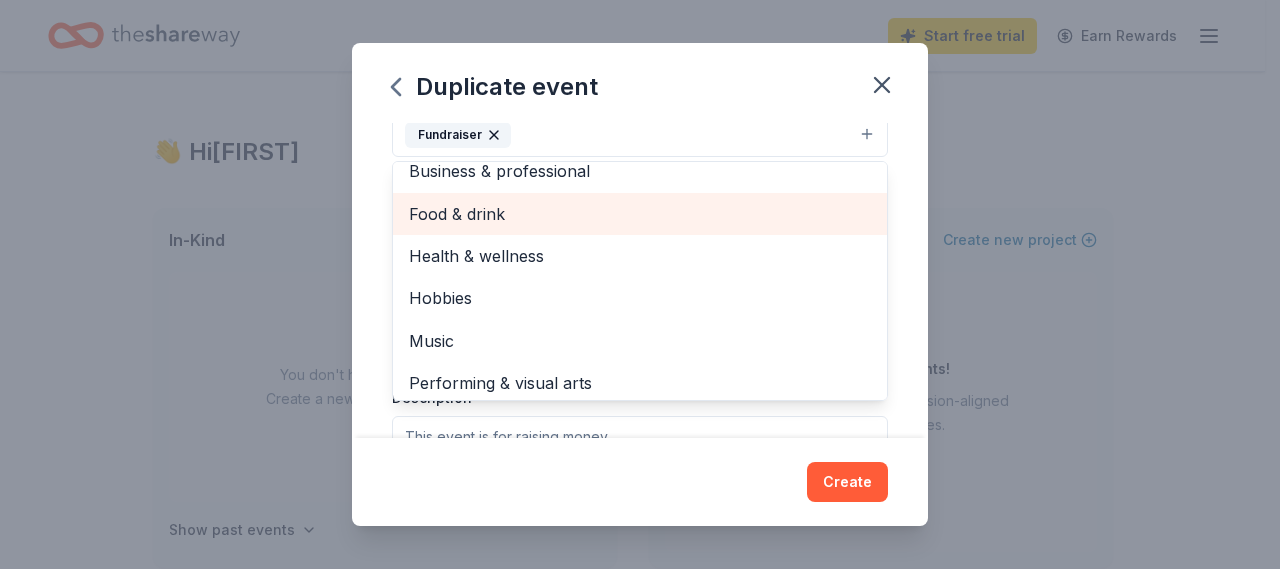 scroll, scrollTop: 23, scrollLeft: 0, axis: vertical 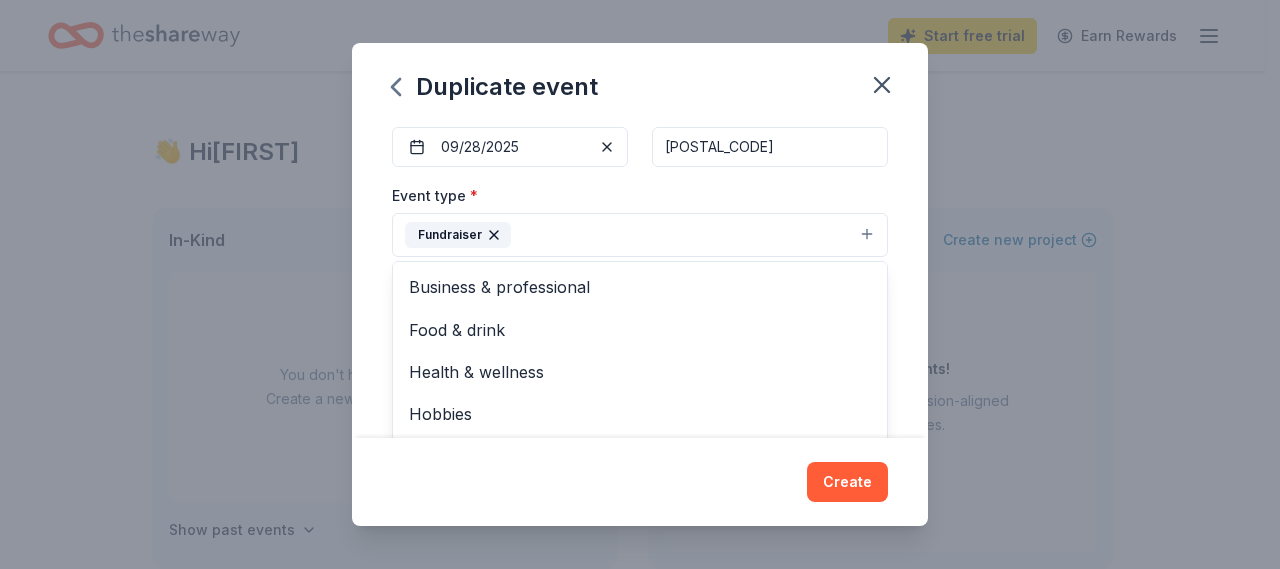 click on "Event name * First Tee Scholarship Shootout 30 /100 Event website https://interland3.donorperfect.net/weblink/WebLink.aspx?name=E3292&id=83 Attendance * 72 Date * 09/28/2025 ZIP code * 37915 Event type * Fundraiser Business & professional Food & drink Health & wellness Hobbies Music Performing & visual arts Demographic Select We use this information to help brands find events with their target demographic to sponsor their products. Mailing address Apt/unit Description What are you looking for? * Auction & raffle Meals Snacks Desserts Alcohol Beverages Send me reminders Email me reminders of donor application deadlines Recurring event Copy donors Saved Applied Approved Received Declined Not interested All copied donors will be given "saved" status in your new event. Companies that are no longer donating will not be copied." at bounding box center (640, 280) 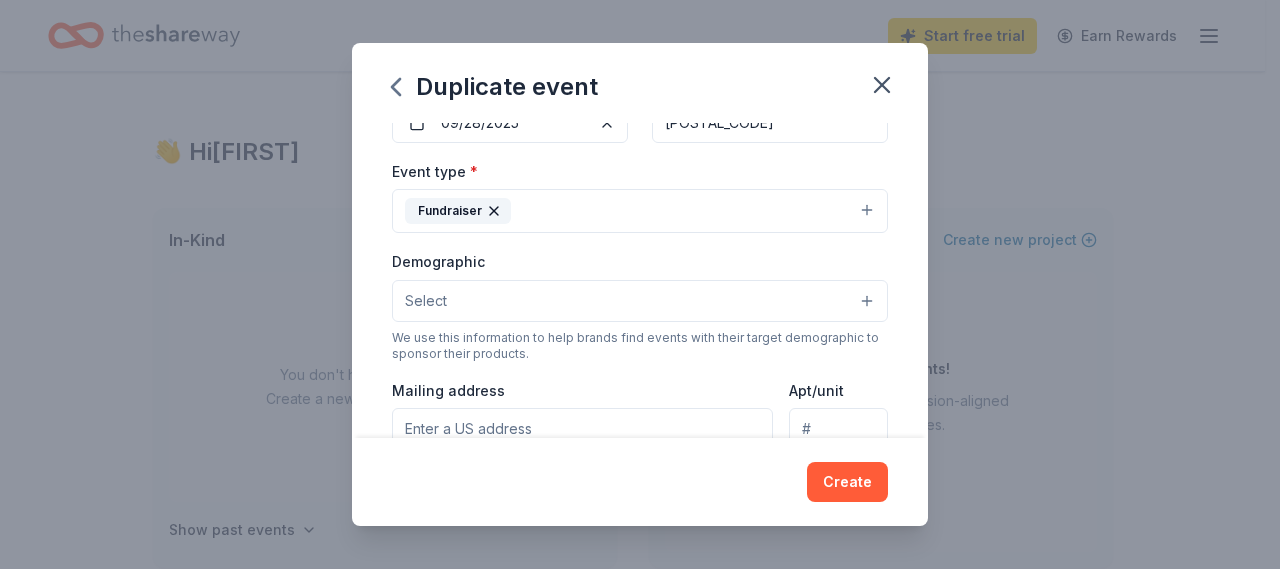 scroll, scrollTop: 200, scrollLeft: 0, axis: vertical 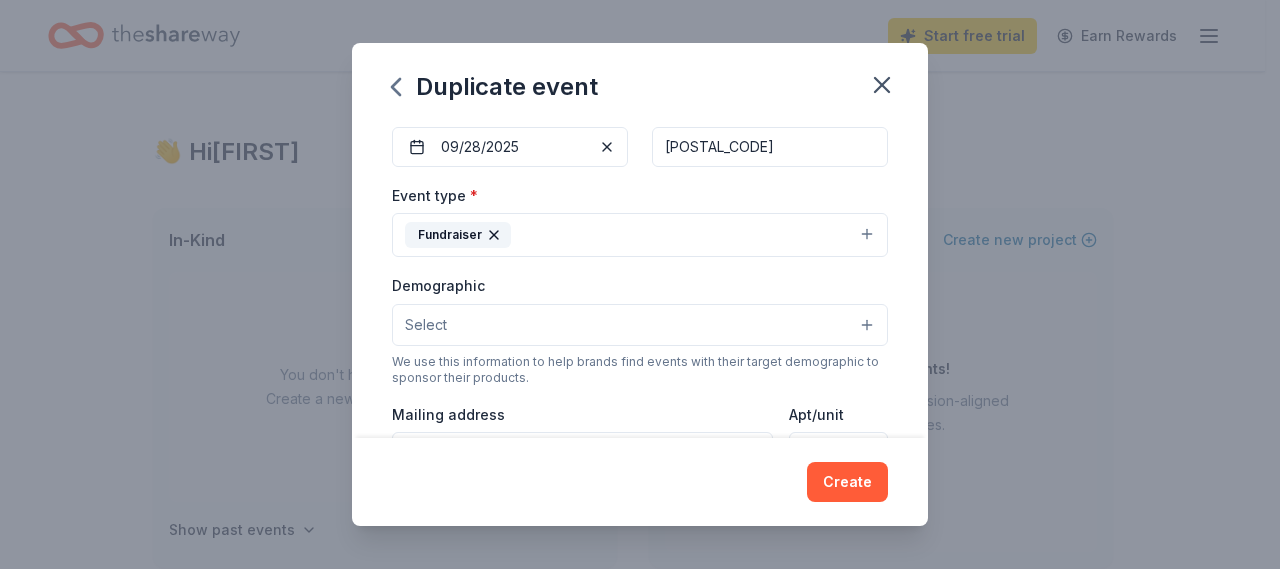 click on "Select" at bounding box center (640, 325) 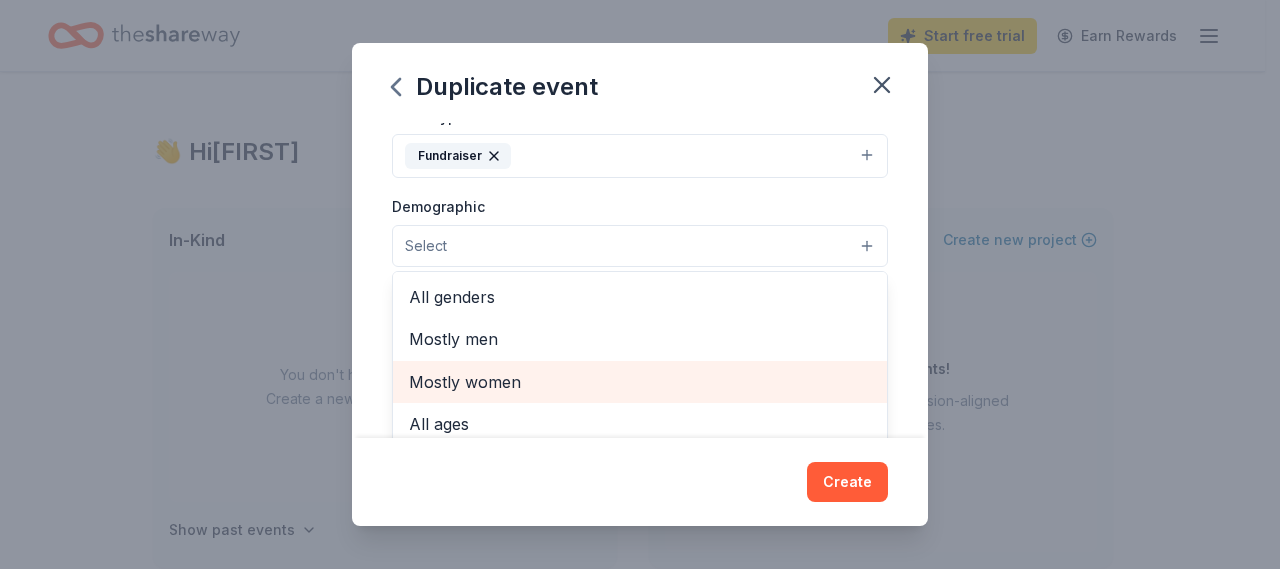 scroll, scrollTop: 400, scrollLeft: 0, axis: vertical 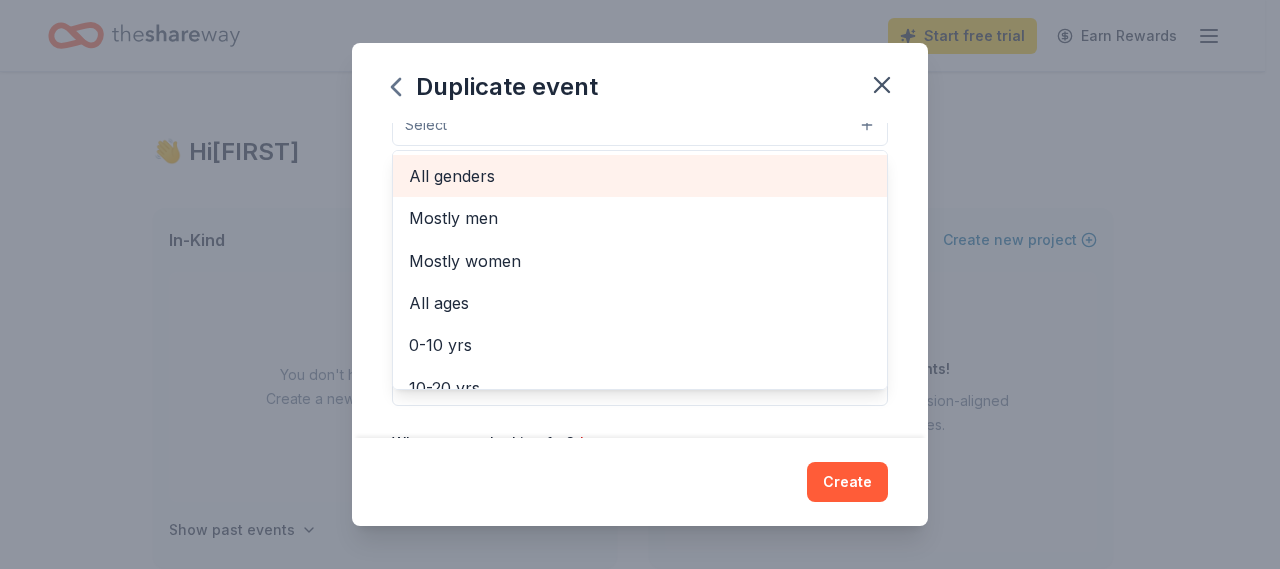 click on "All genders" at bounding box center [640, 176] 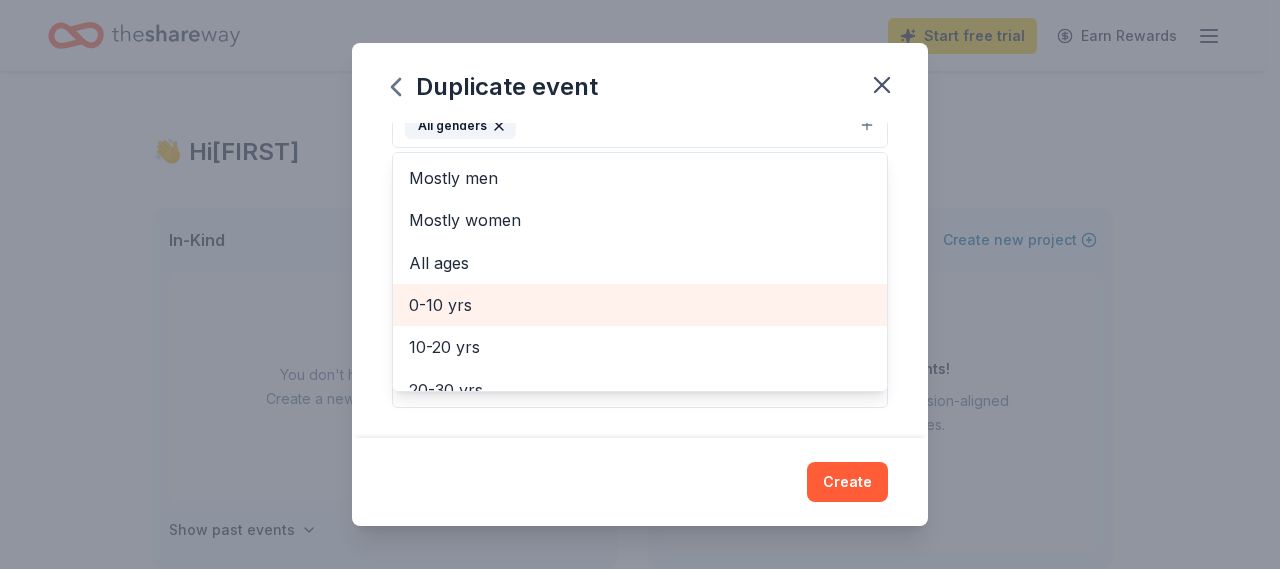 scroll, scrollTop: 100, scrollLeft: 0, axis: vertical 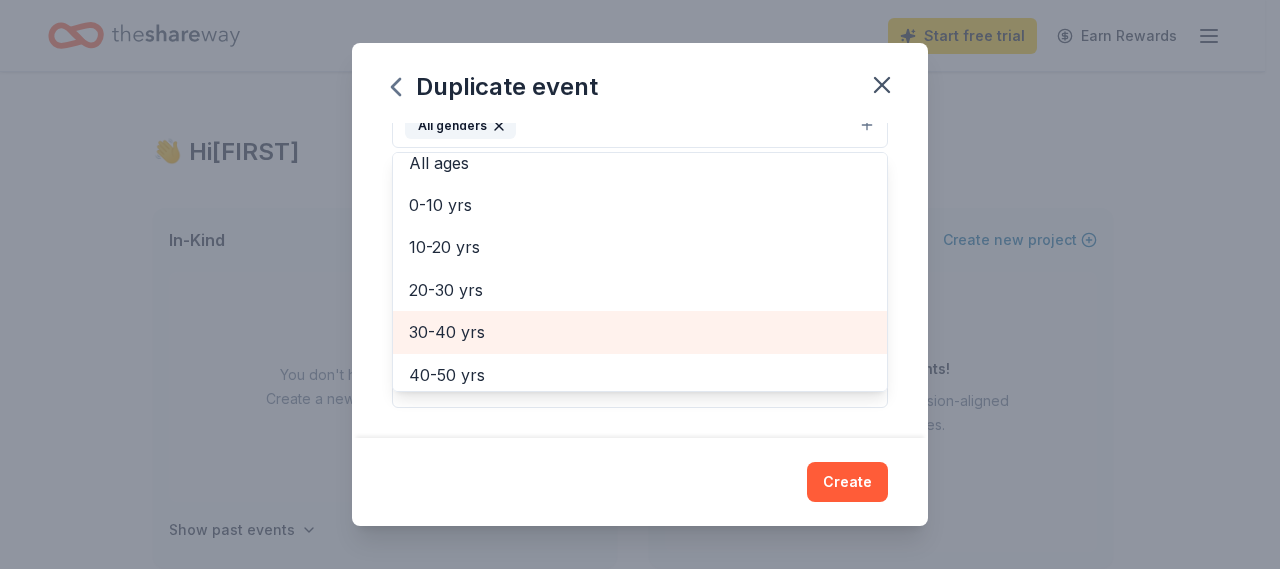 click on "30-40 yrs" at bounding box center (640, 332) 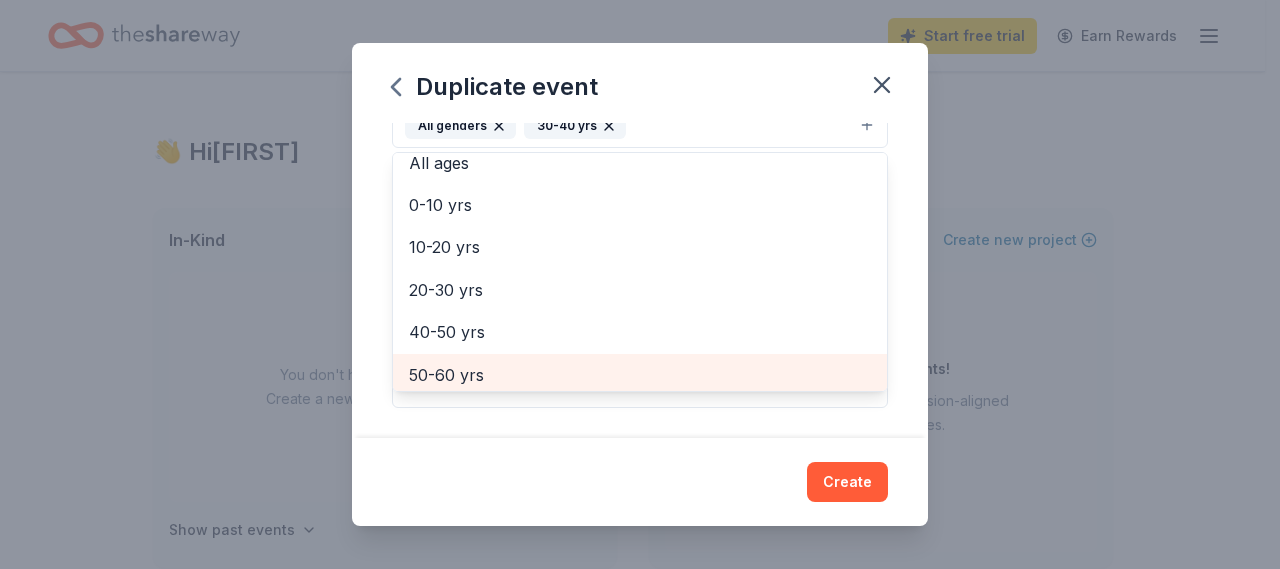 click on "50-60 yrs" at bounding box center (640, 375) 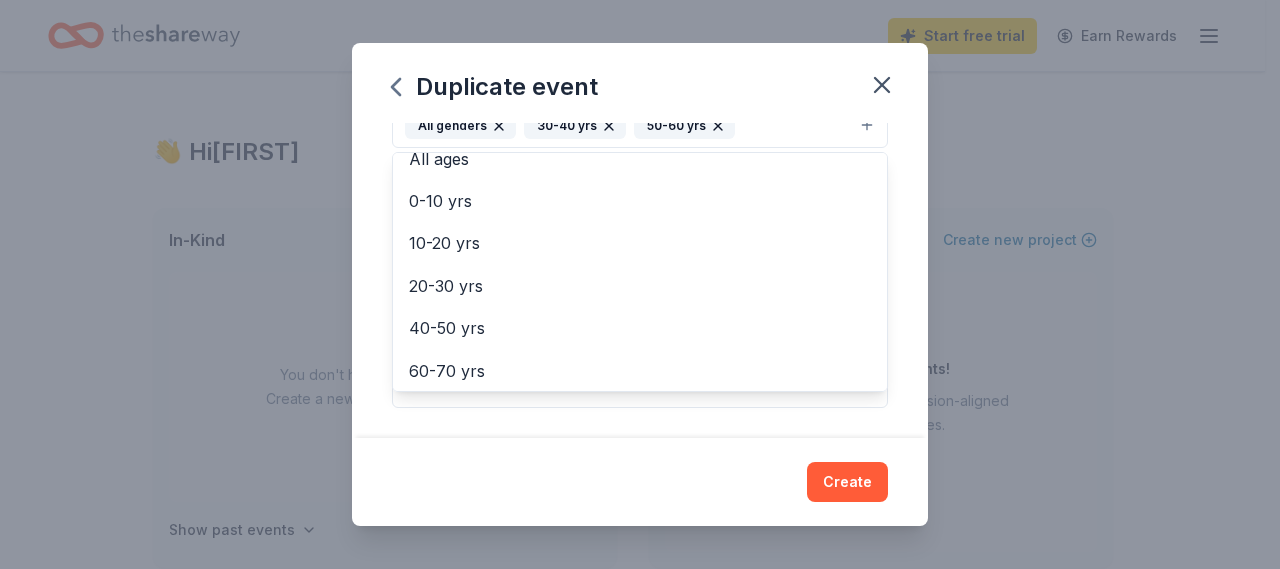 click on "Event name * First Tee Scholarship Shootout 30 /100 Event website https://interland3.donorperfect.net/weblink/WebLink.aspx?name=E3292&id=83 Attendance * 72 Date * 09/28/2025 ZIP code * 37915 Event type * Fundraiser Demographic All genders 30-40 yrs 50-60 yrs Mostly men Mostly women All ages 0-10 yrs 10-20 yrs 20-30 yrs 40-50 yrs 60-70 yrs 70-80 yrs 80+ yrs We use this information to help brands find events with their target demographic to sponsor their products. Mailing address Apt/unit Description What are you looking for? * Auction & raffle Meals Snacks Desserts Alcohol Beverages Send me reminders Email me reminders of donor application deadlines Recurring event Copy donors Saved Applied Approved Received Declined Not interested All copied donors will be given "saved" status in your new event. Companies that are no longer donating will not be copied." at bounding box center [640, 280] 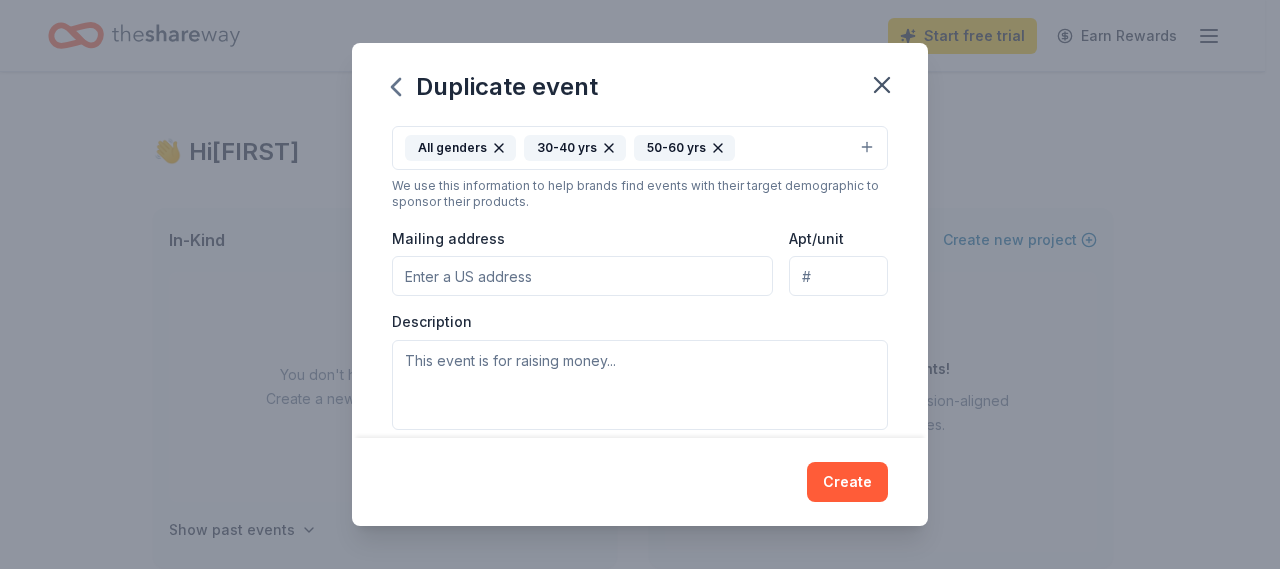 click on "Mailing address" at bounding box center [582, 276] 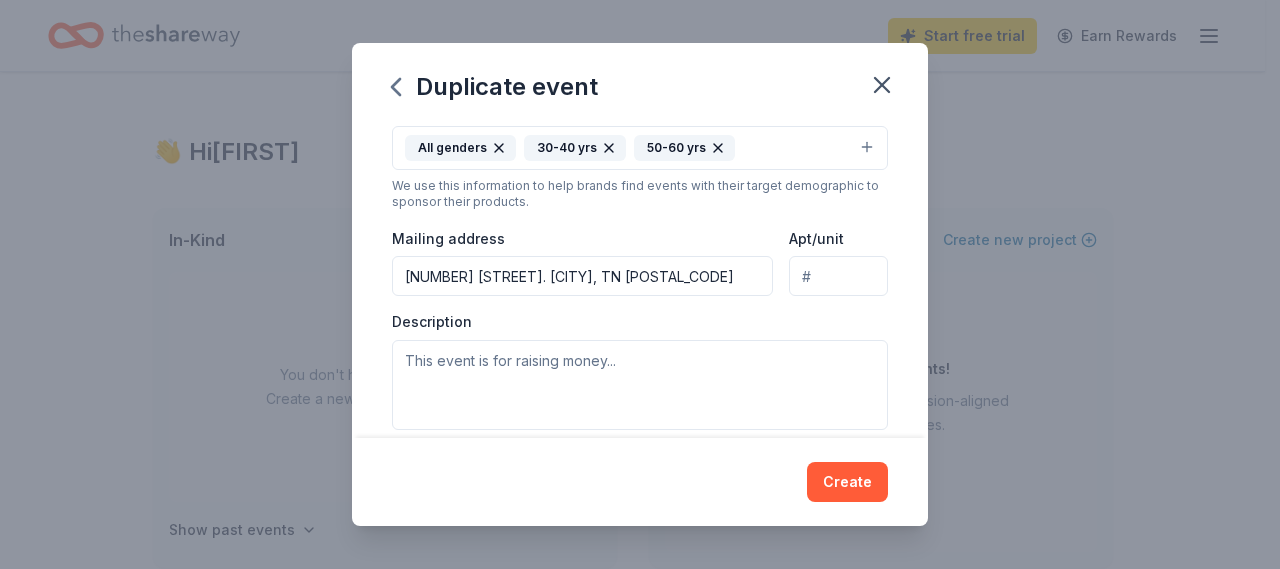scroll, scrollTop: 478, scrollLeft: 0, axis: vertical 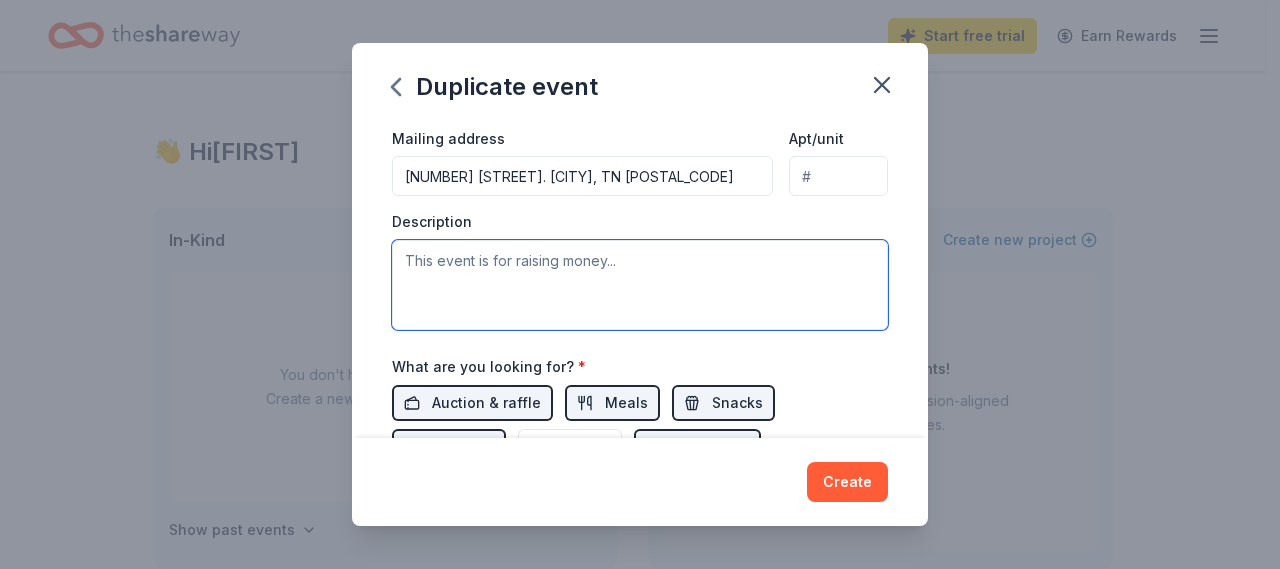 click at bounding box center [640, 285] 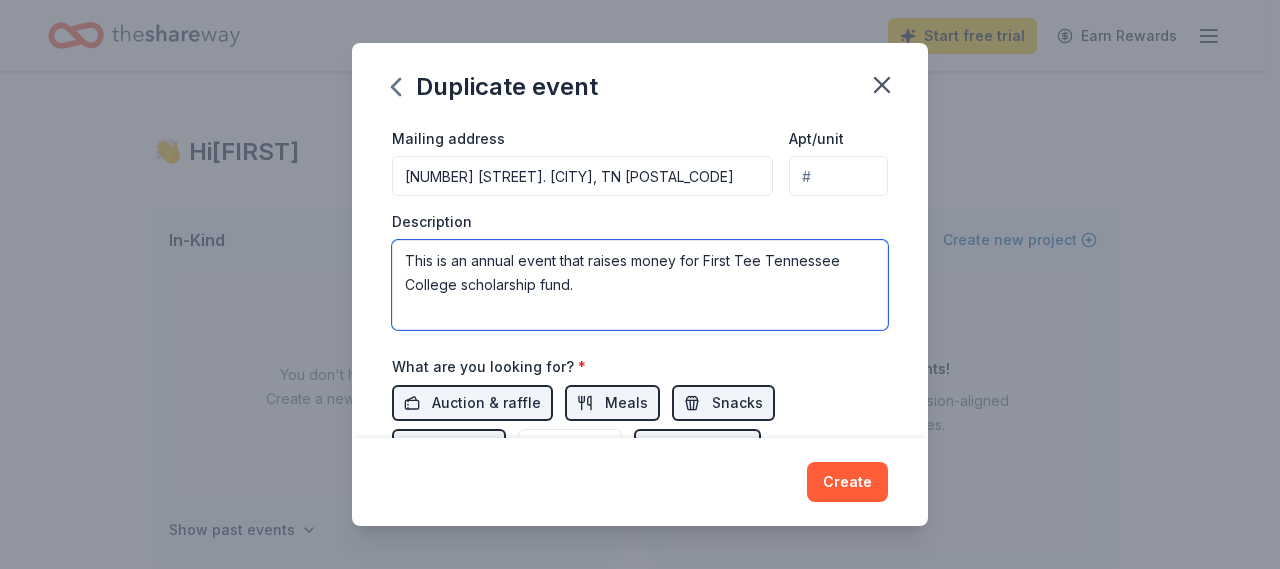 scroll, scrollTop: 578, scrollLeft: 0, axis: vertical 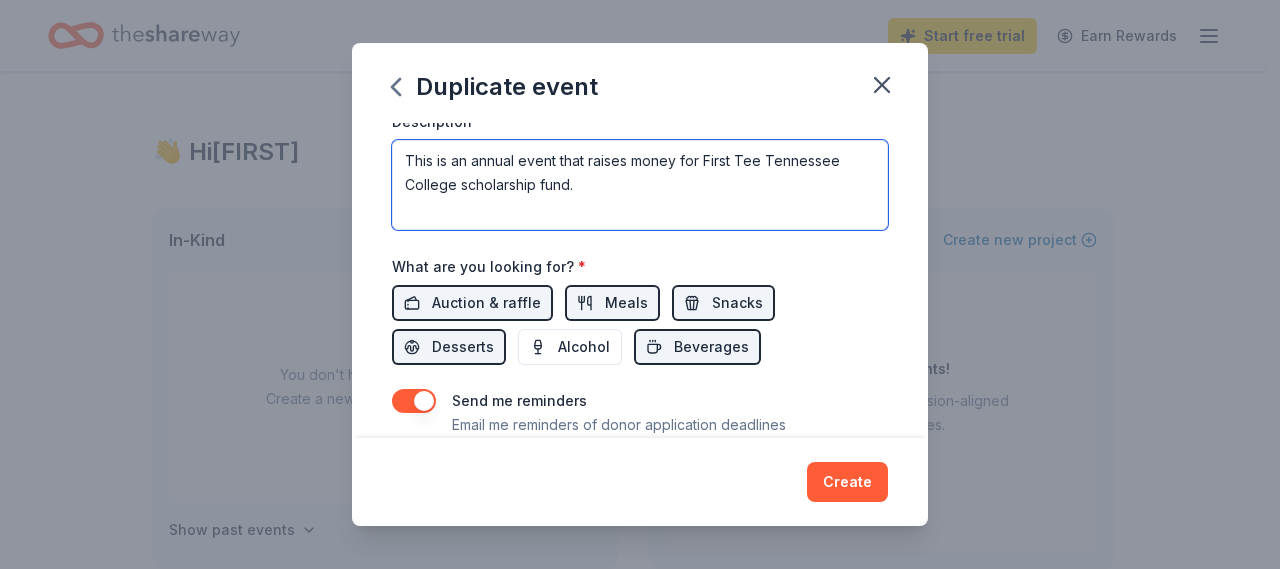 drag, startPoint x: 518, startPoint y: 154, endPoint x: 566, endPoint y: 158, distance: 48.166378 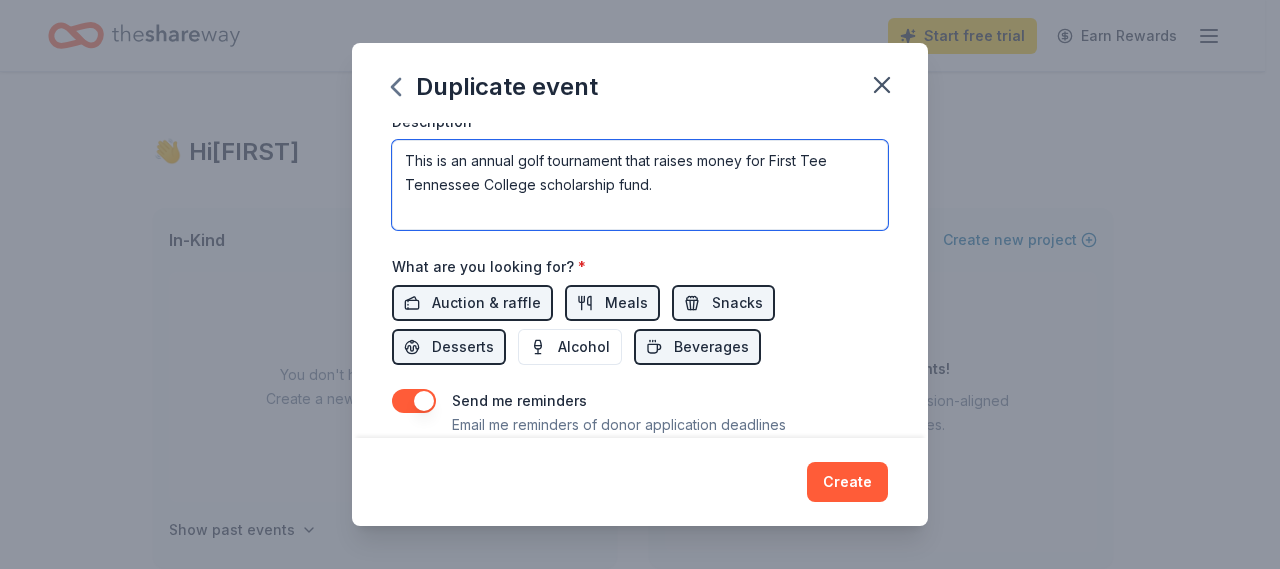 click on "This is an annual golf tournament that raises money for First Tee Tennessee College scholarship fund." at bounding box center [640, 185] 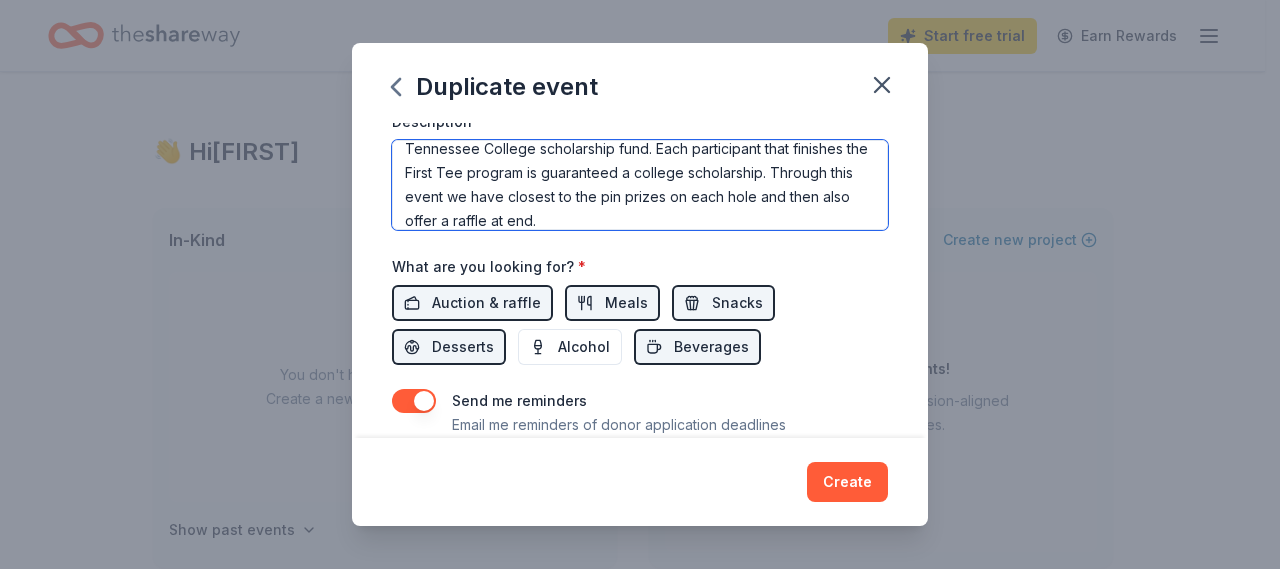 scroll, scrollTop: 48, scrollLeft: 0, axis: vertical 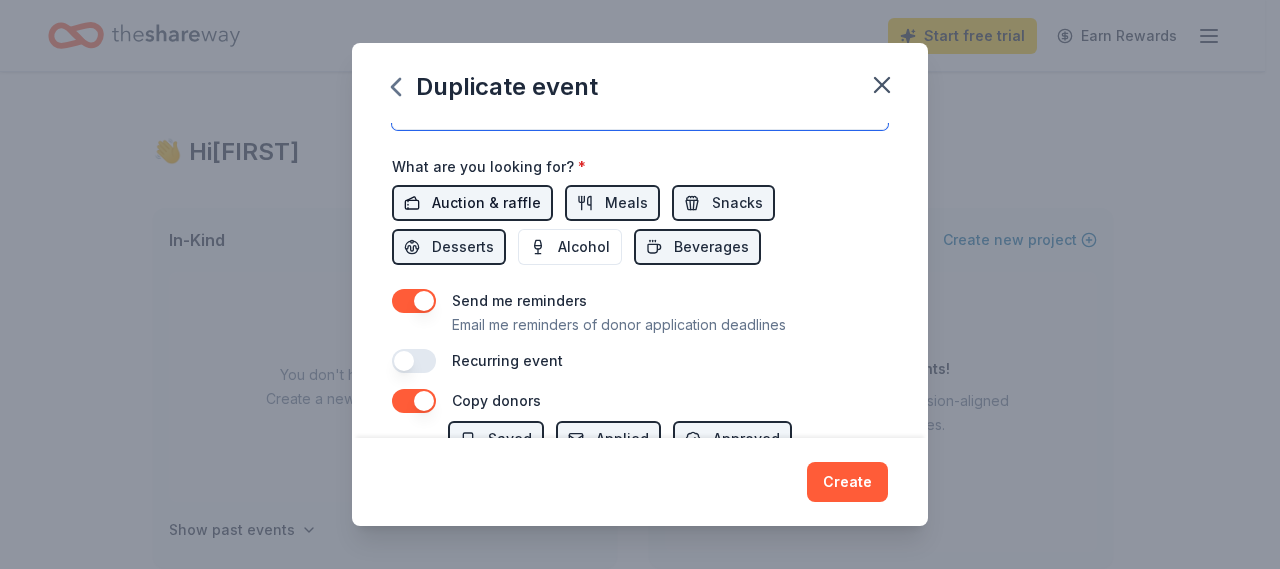 type on "This is an annual golf tournament that raises money for First Tee Tennessee College scholarship fund. Each participant that finishes the First Tee program is guaranteed a college scholarship. Through this event we have closest to the pin prizes on each hole and then also offer a raffle at the end." 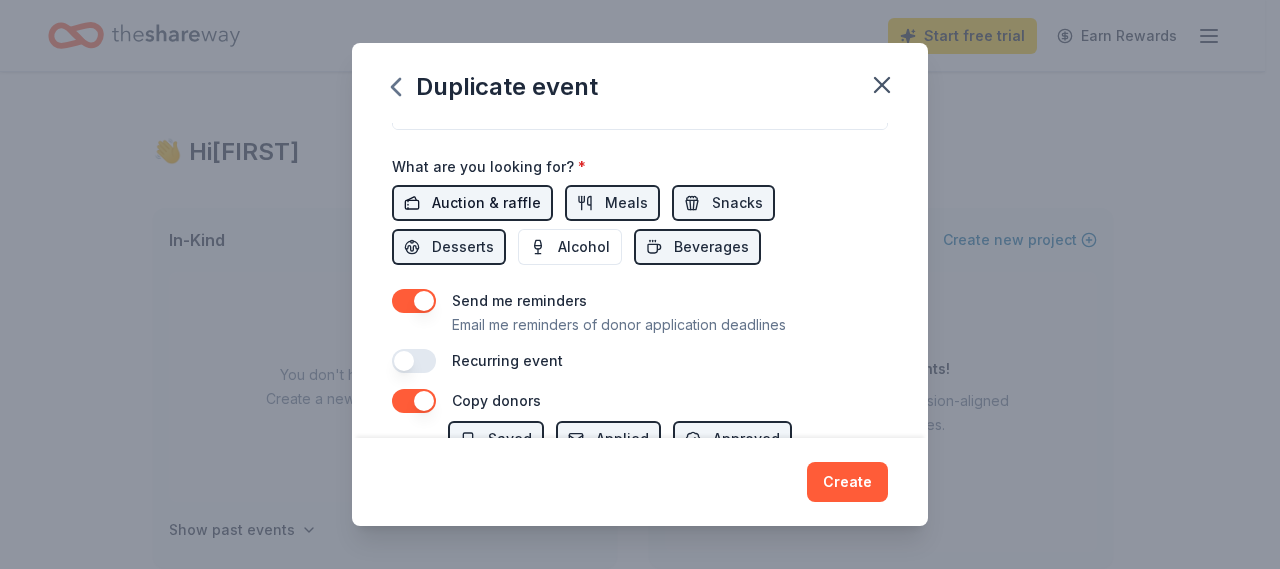 click on "Auction & raffle" at bounding box center (486, 203) 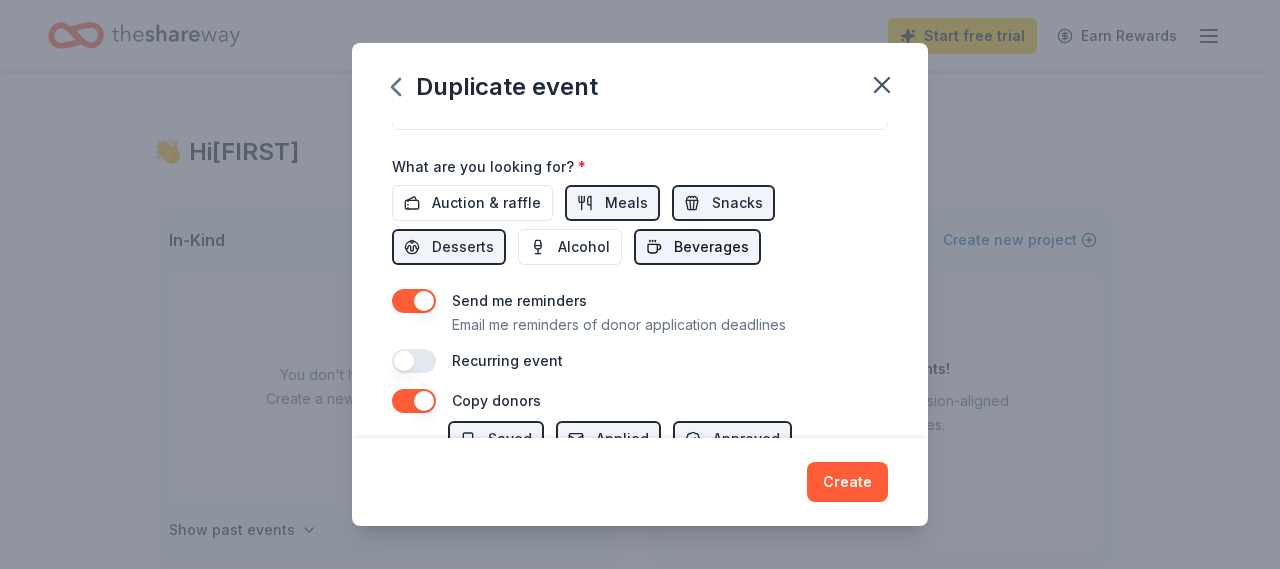 click on "Beverages" at bounding box center [697, 247] 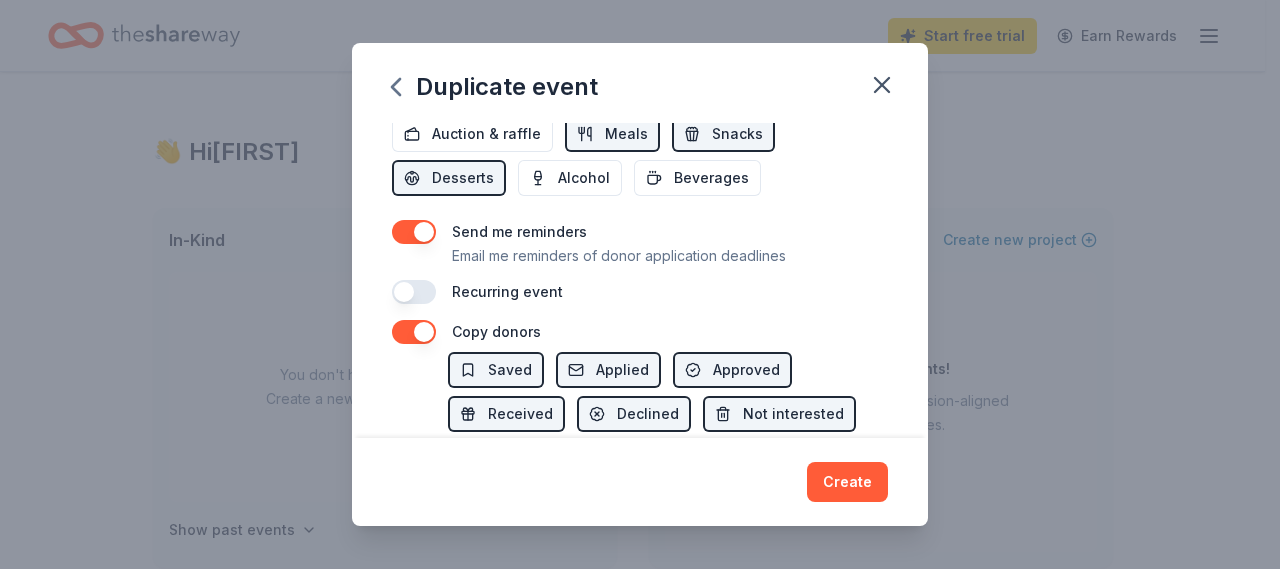 scroll, scrollTop: 778, scrollLeft: 0, axis: vertical 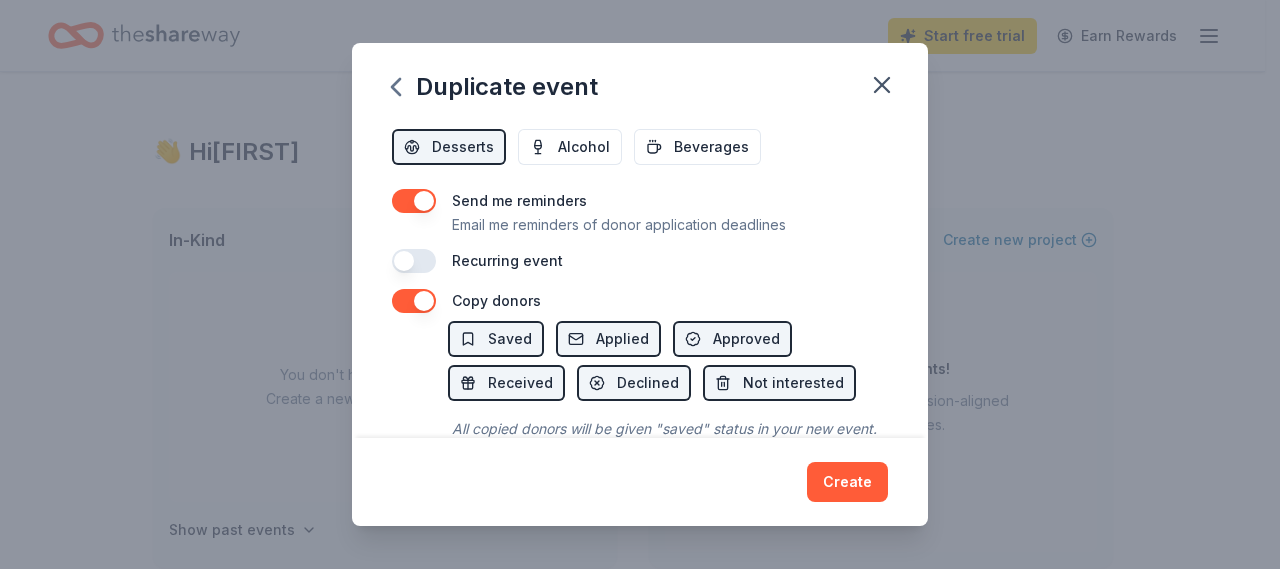 click at bounding box center (414, 261) 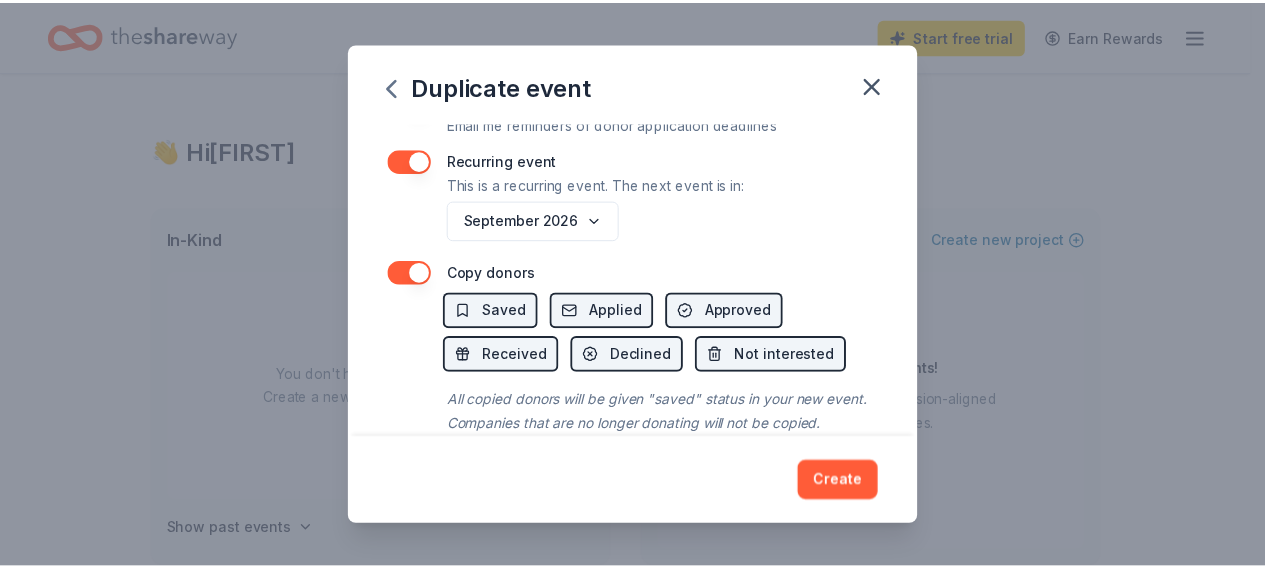 scroll, scrollTop: 930, scrollLeft: 0, axis: vertical 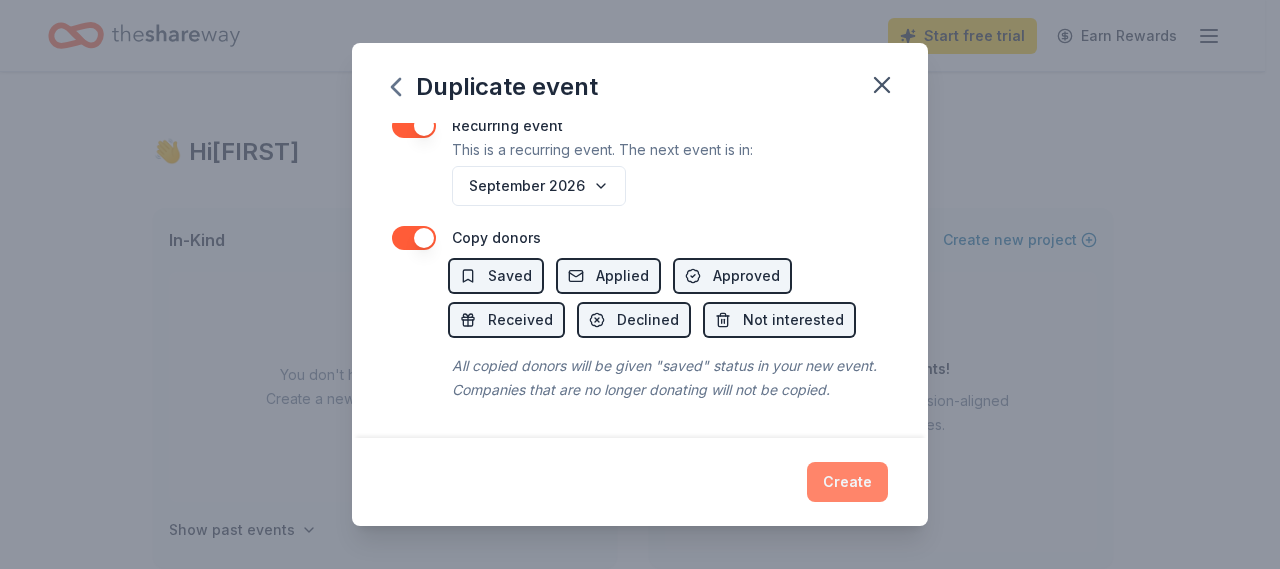 click on "Create" at bounding box center (847, 482) 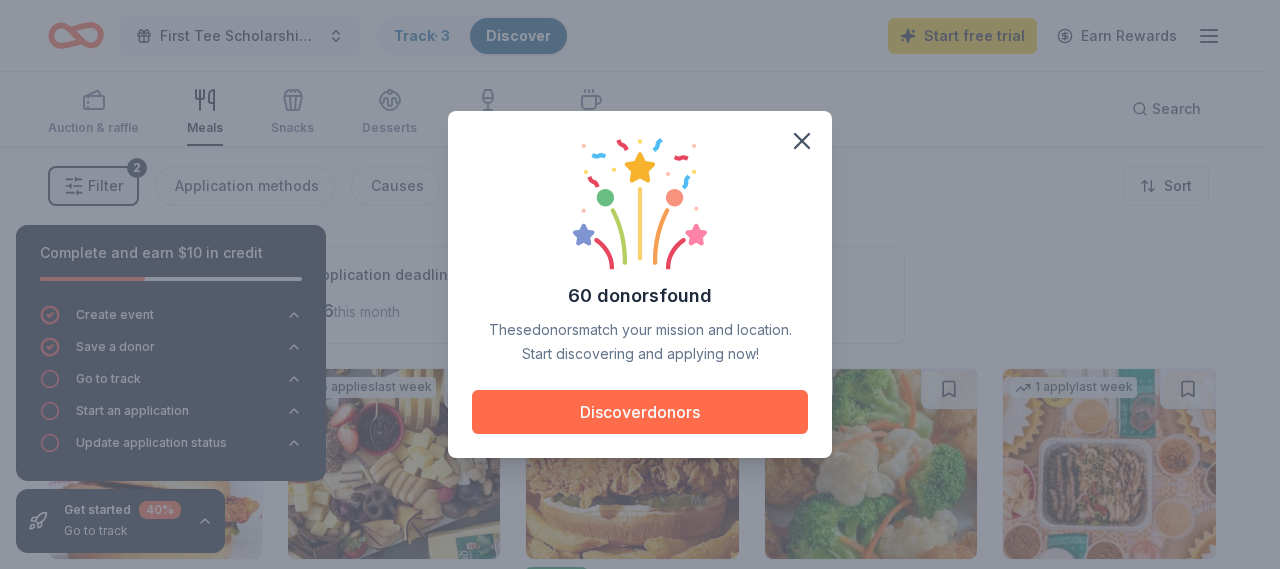 click on "Discover  donors" at bounding box center (640, 412) 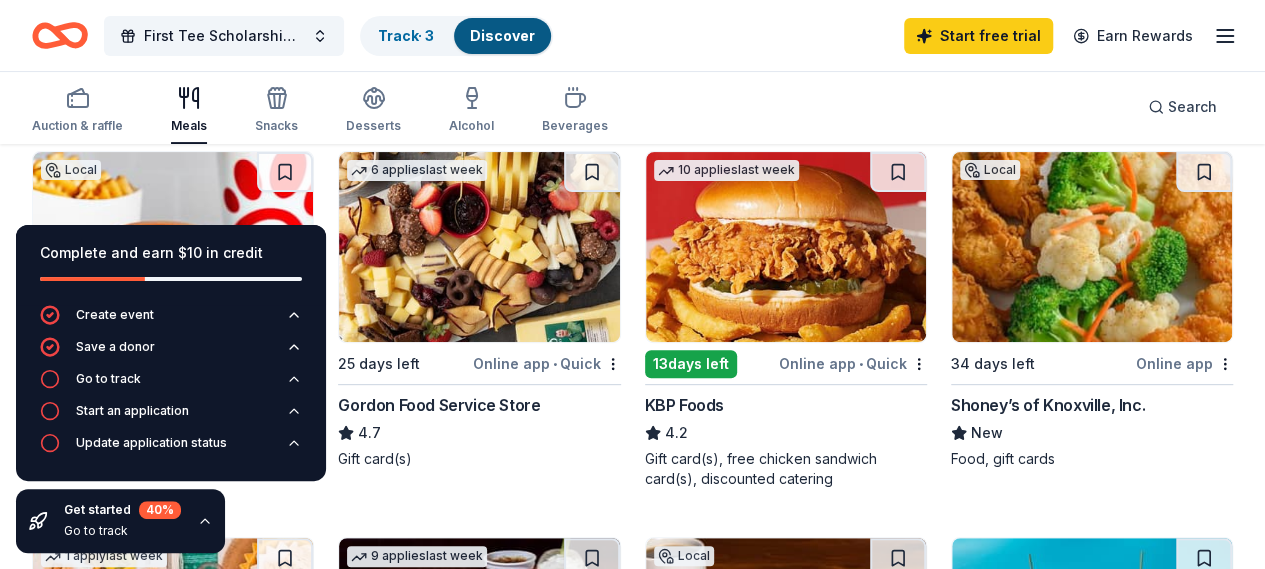 scroll, scrollTop: 300, scrollLeft: 0, axis: vertical 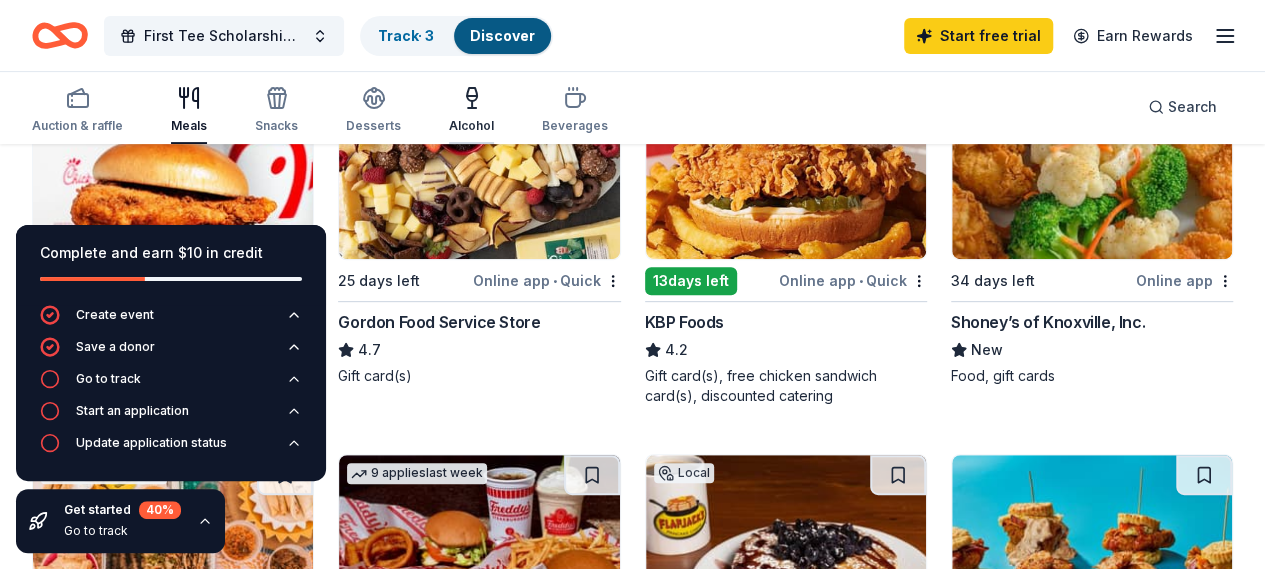 click 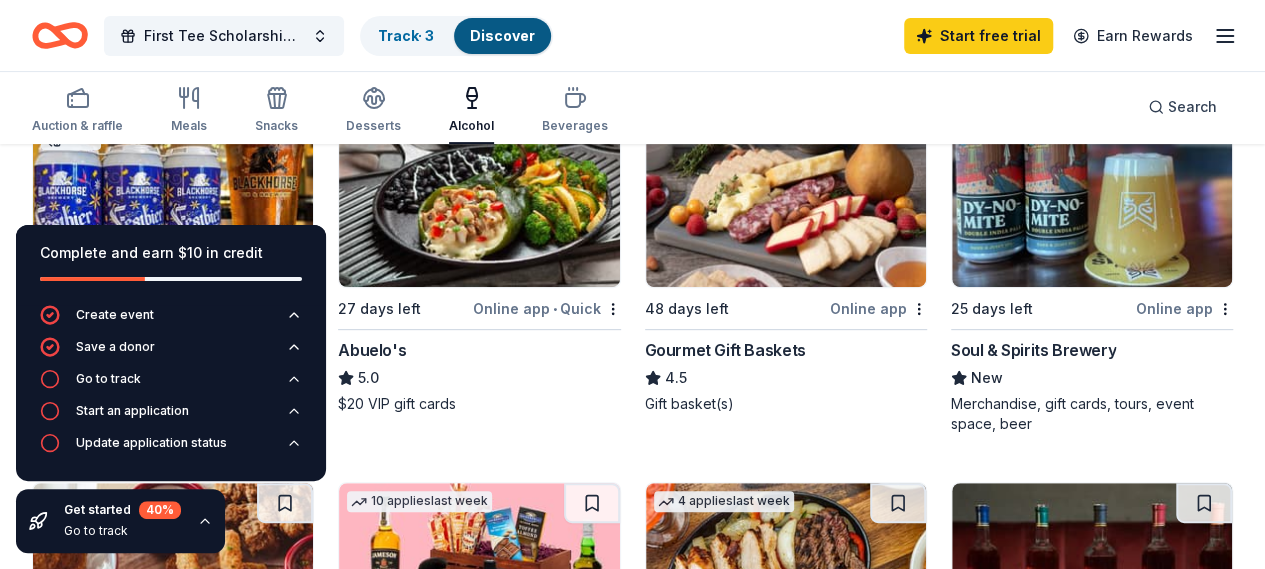 scroll, scrollTop: 300, scrollLeft: 0, axis: vertical 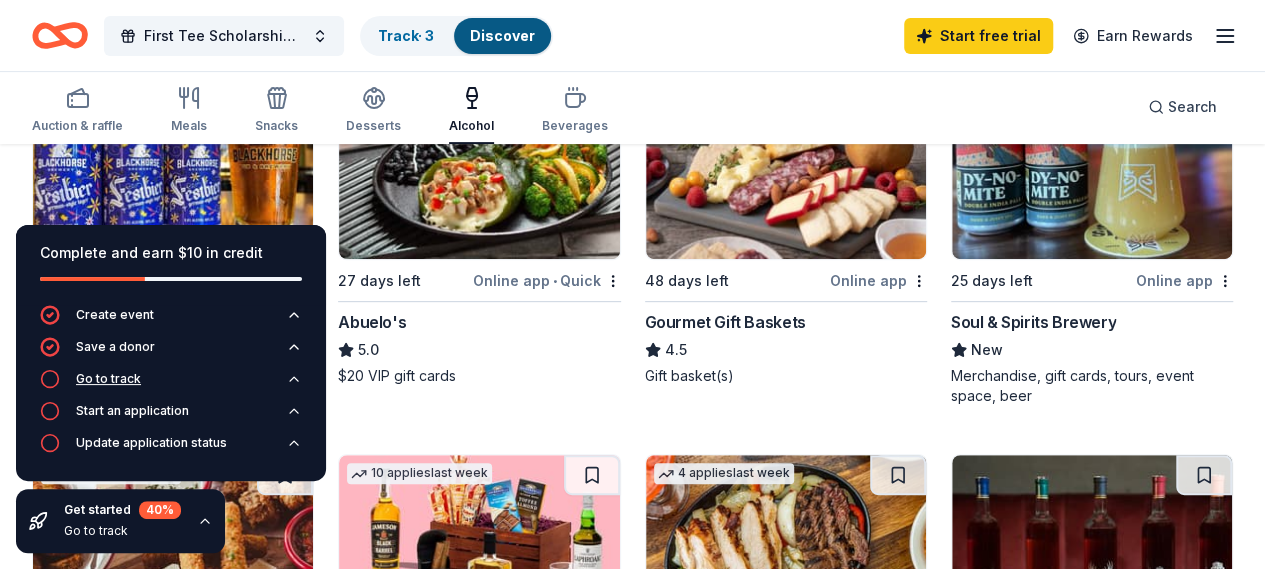 click 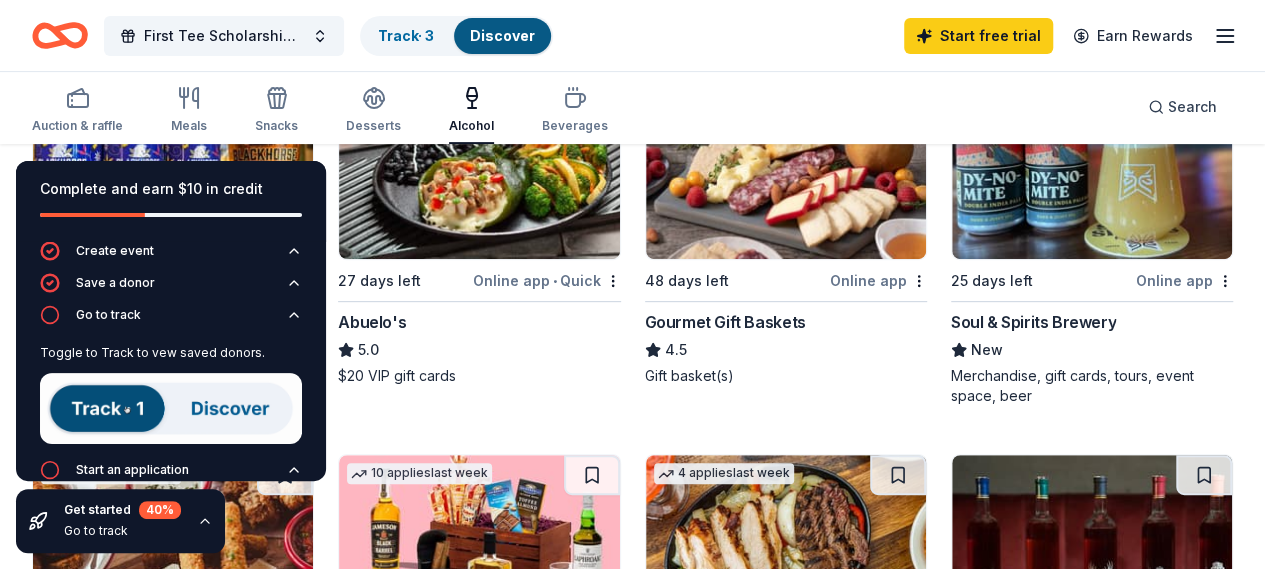 click at bounding box center (171, 408) 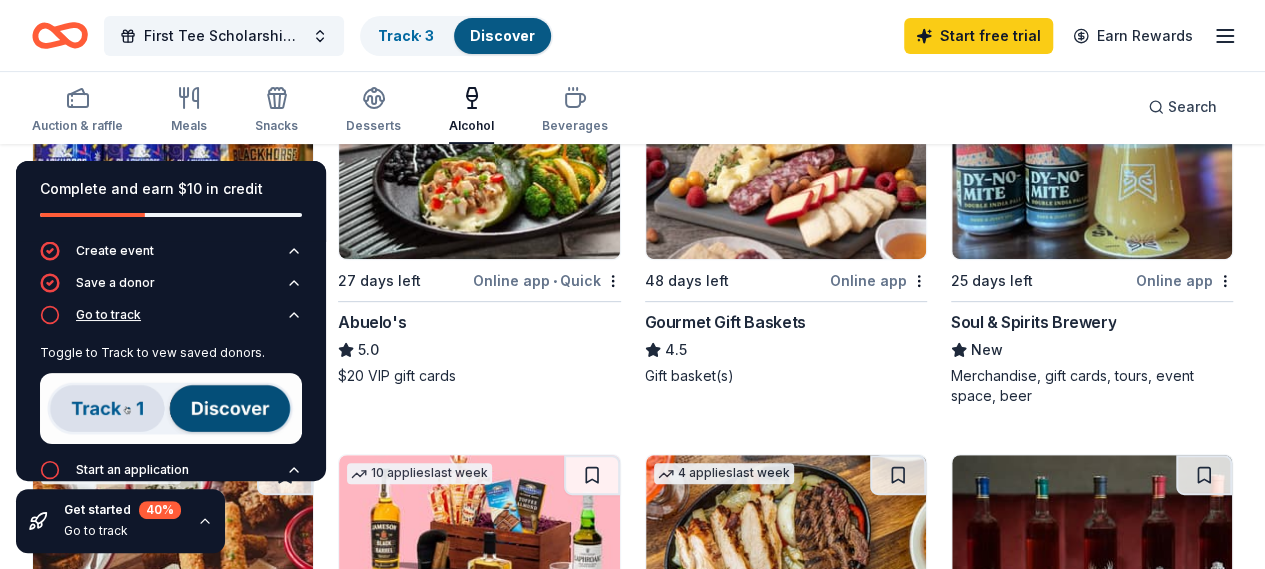 click 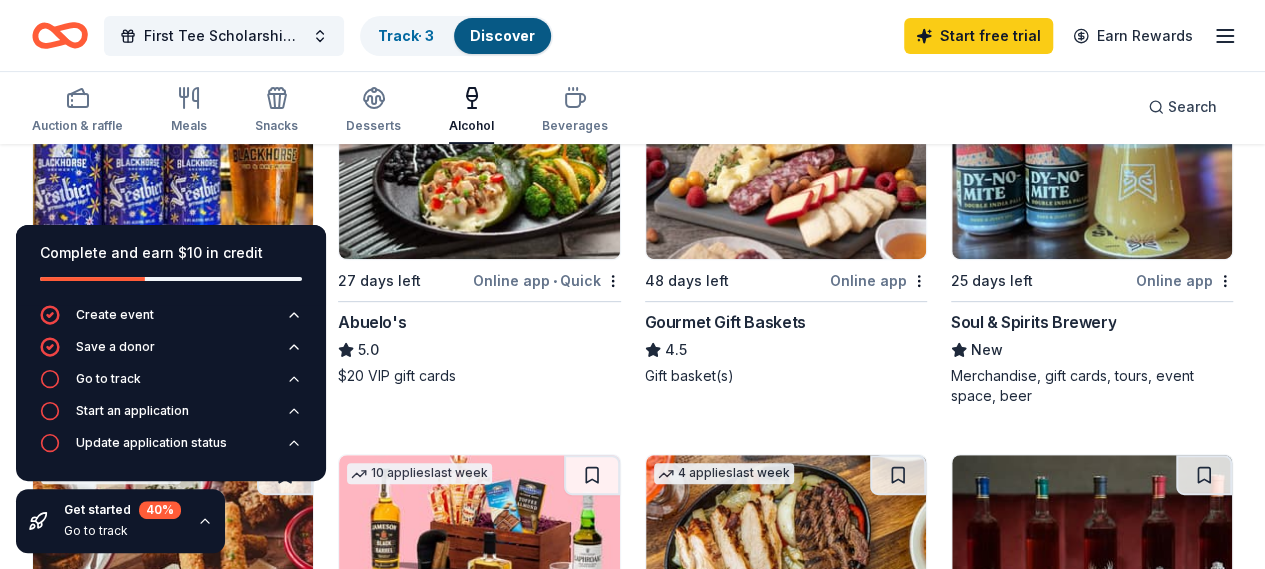 click on "Discover" at bounding box center (502, 35) 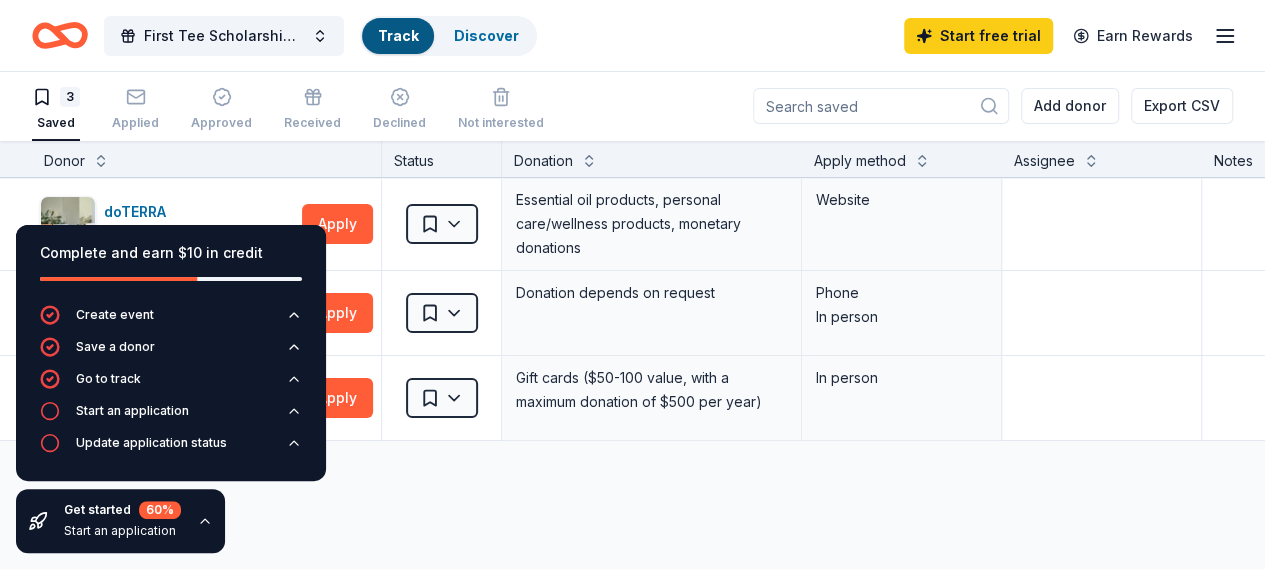 scroll, scrollTop: 0, scrollLeft: 0, axis: both 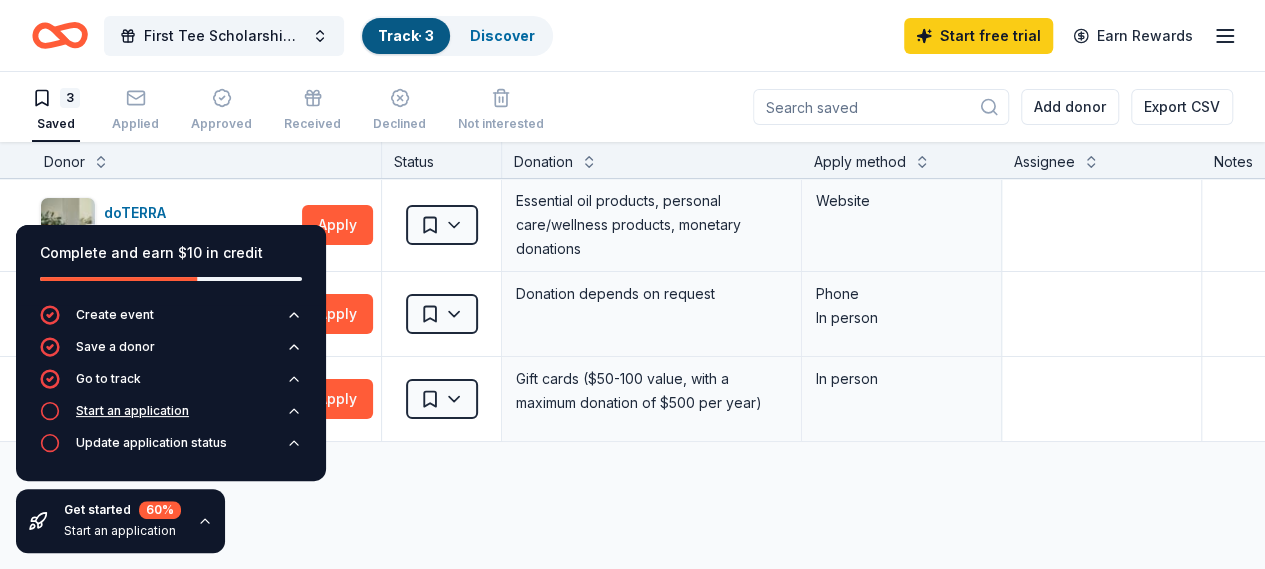 click on "Start an application" at bounding box center (132, 411) 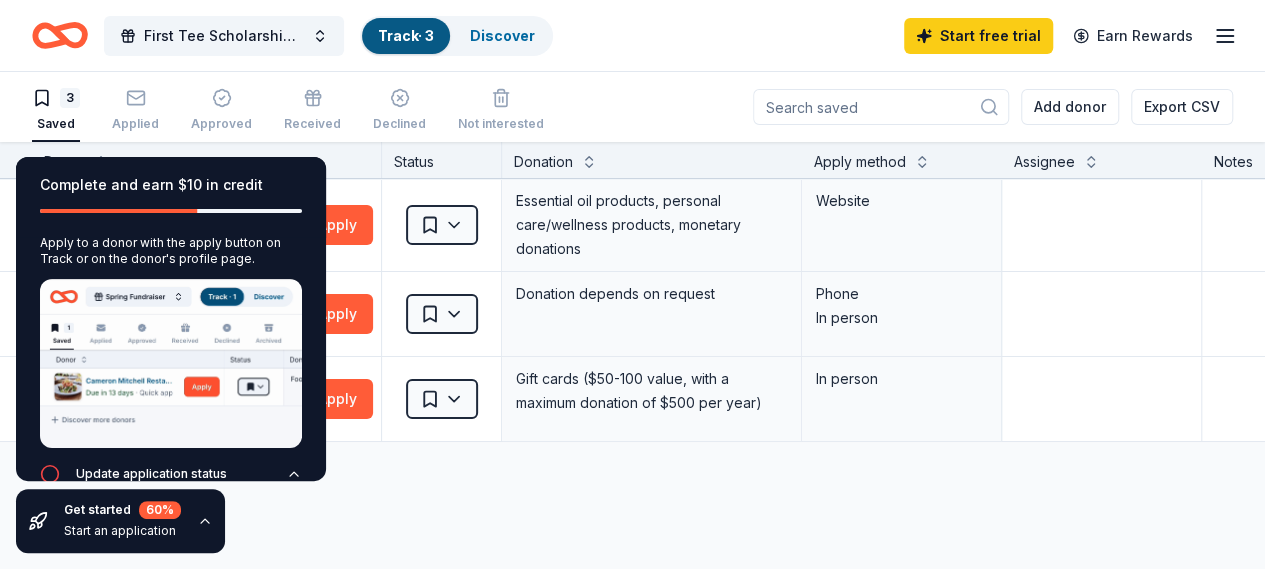 scroll, scrollTop: 159, scrollLeft: 0, axis: vertical 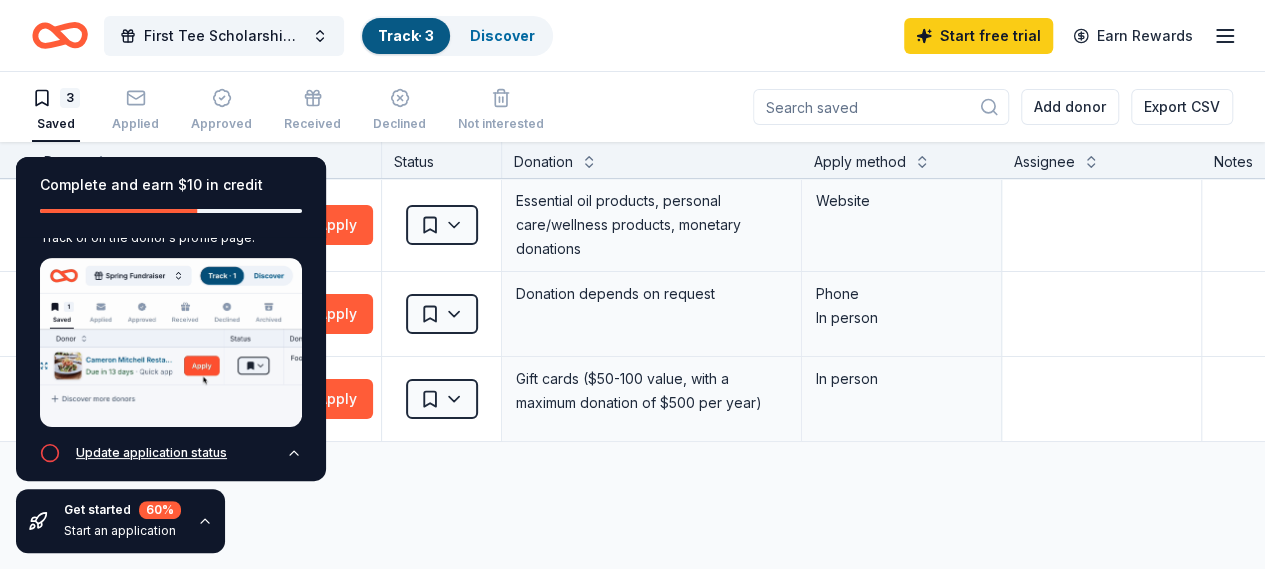 click on "Update application status" at bounding box center (171, 459) 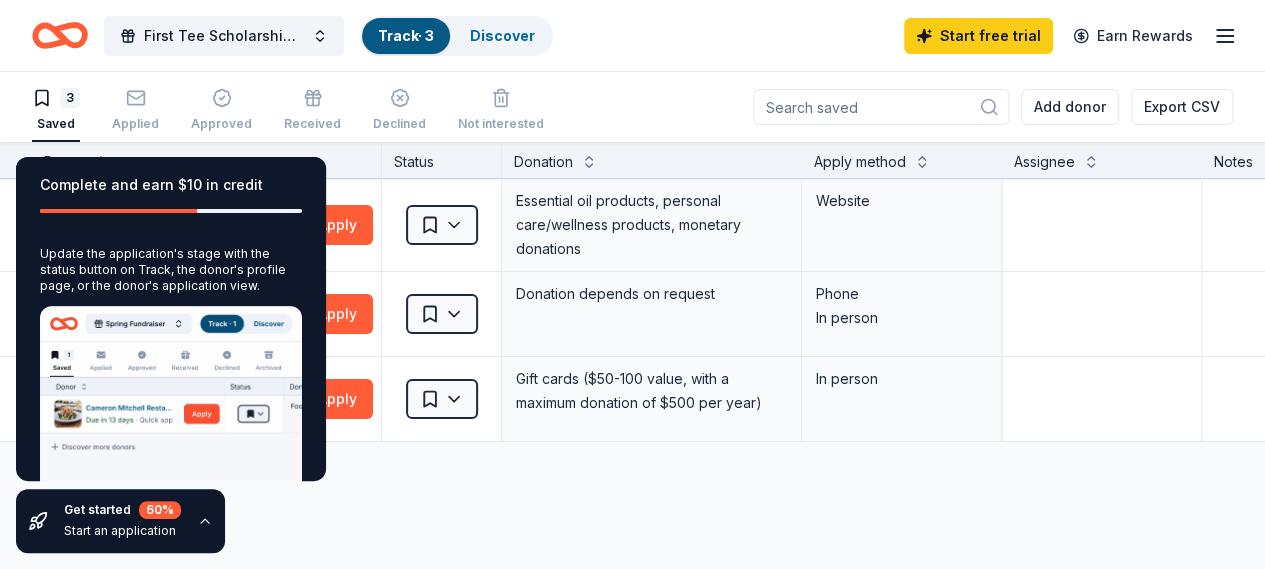 scroll, scrollTop: 213, scrollLeft: 0, axis: vertical 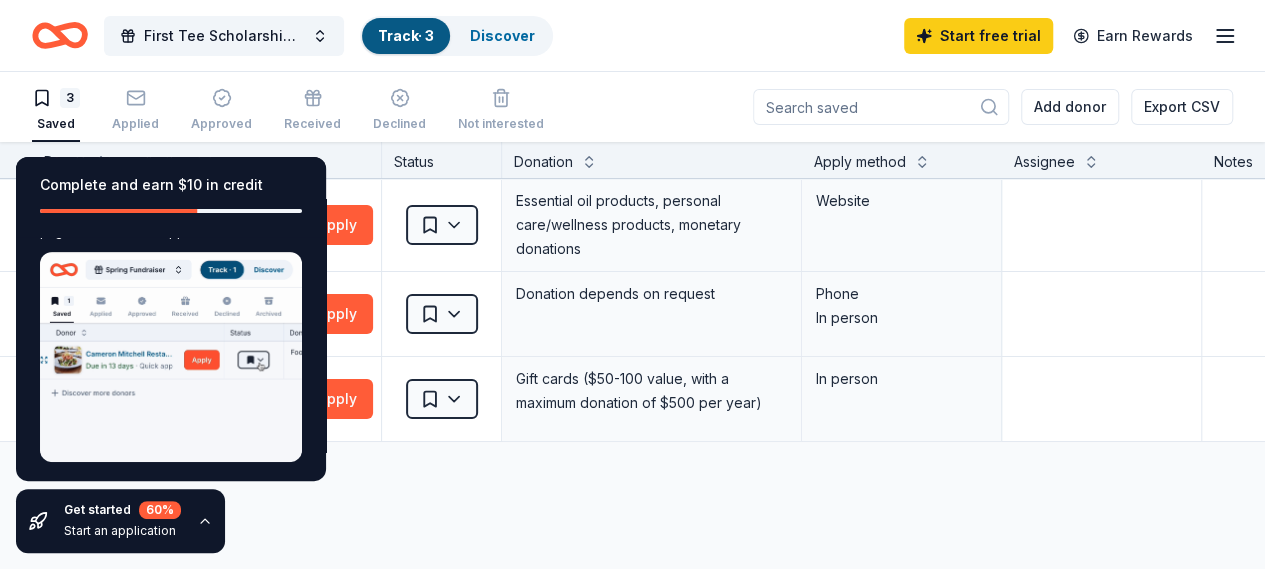 click on "Create event Save a donor Go to track Start an application Update application status Update the application's stage with the status button on Track, the donor's profile page, or the donor's application view." at bounding box center (171, 259) 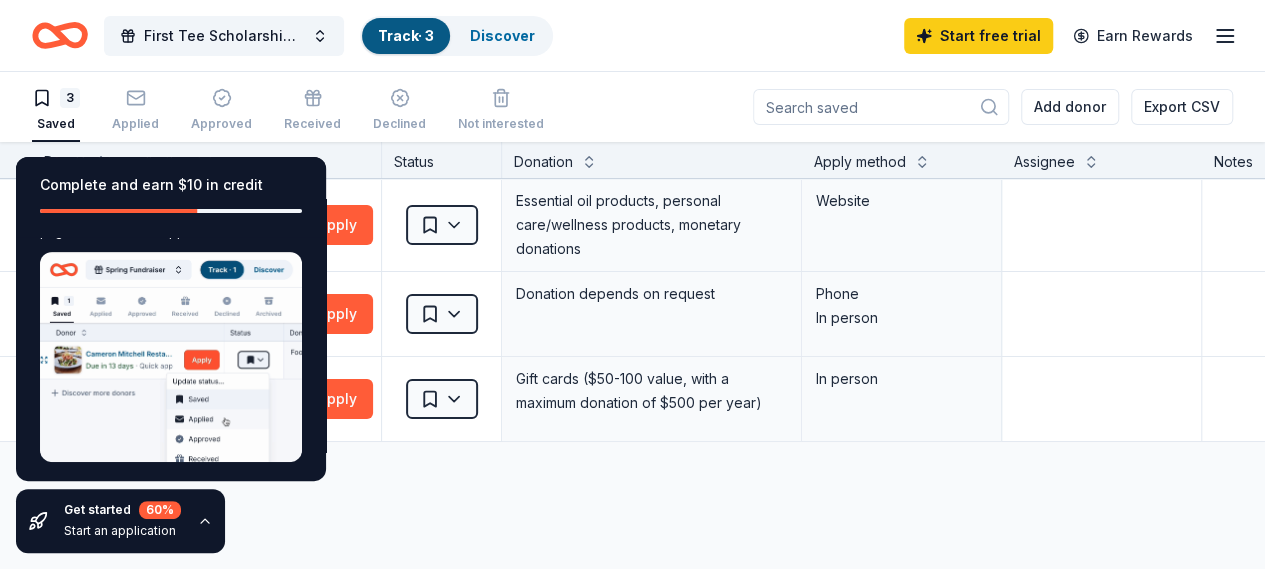 click on "Get started 60 %" at bounding box center [122, 510] 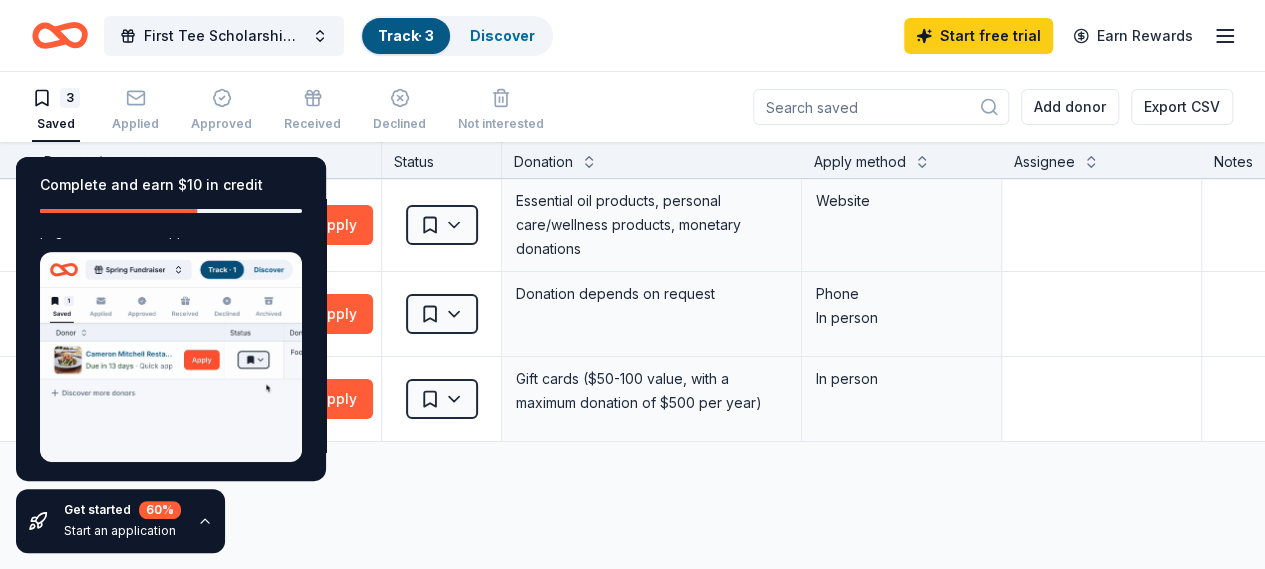click on "Start an application" at bounding box center [122, 531] 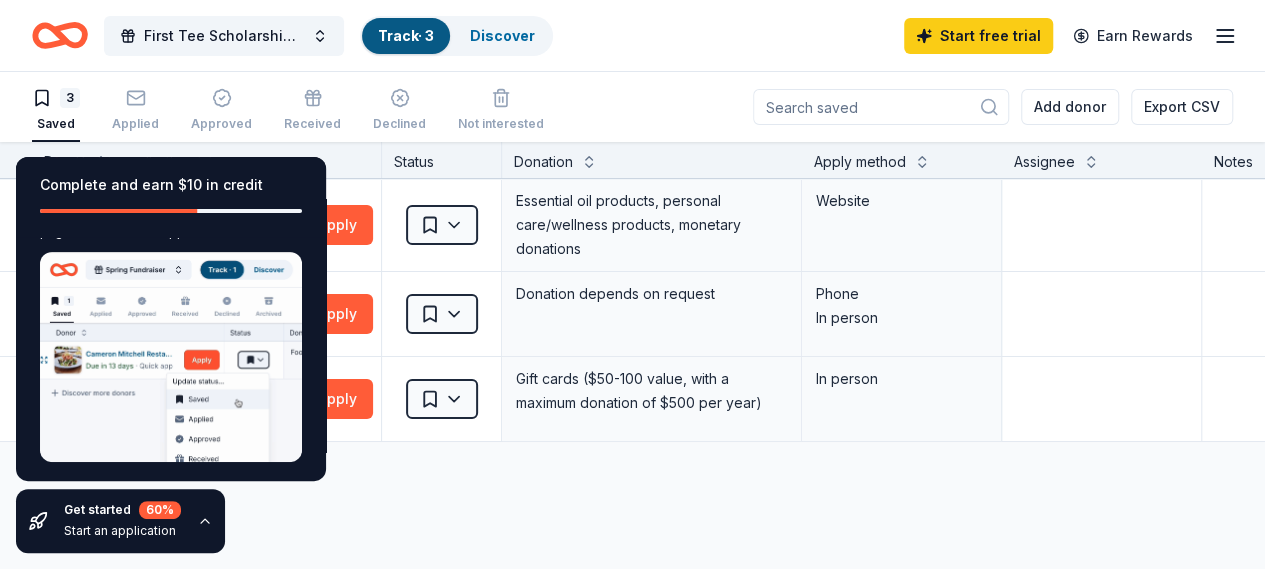 click 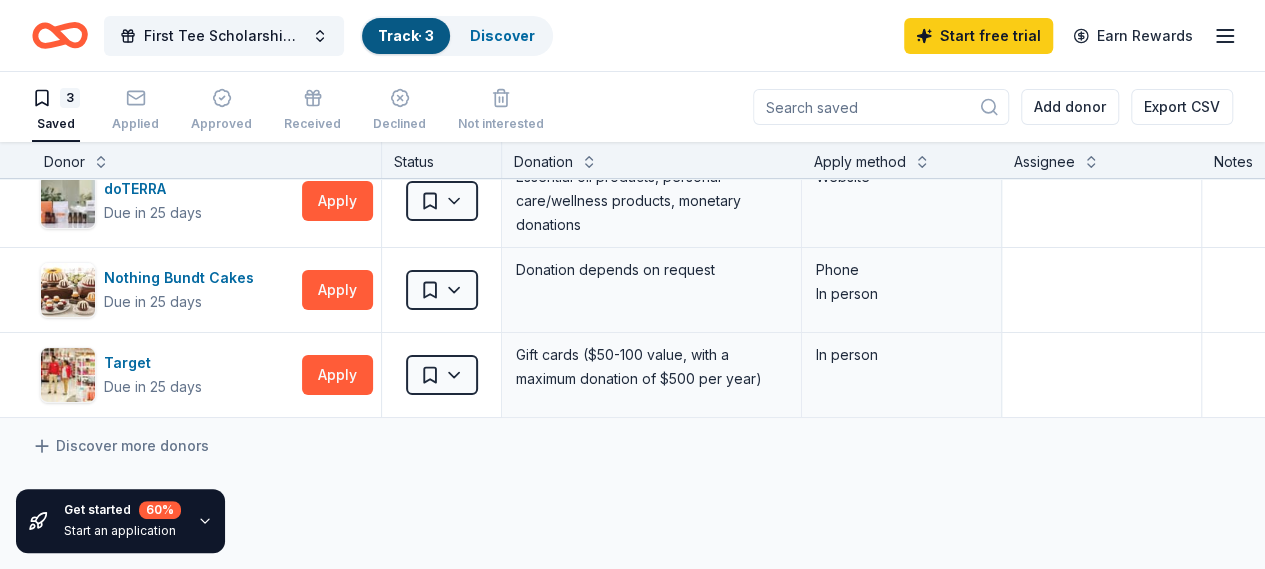 scroll, scrollTop: 0, scrollLeft: 0, axis: both 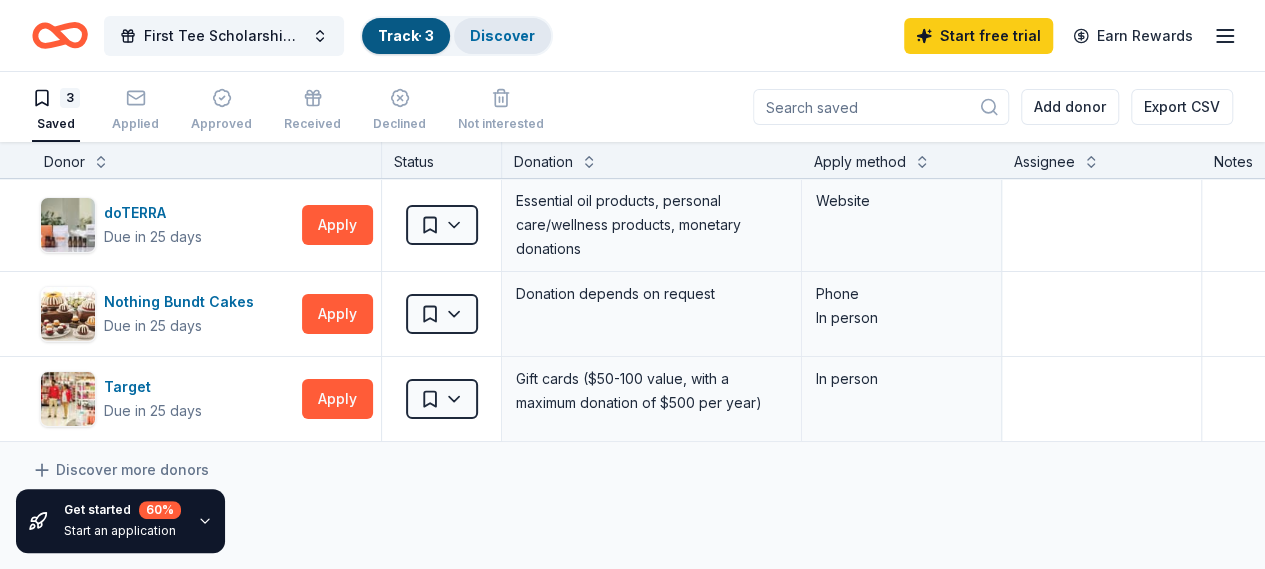 click on "Discover" at bounding box center (502, 36) 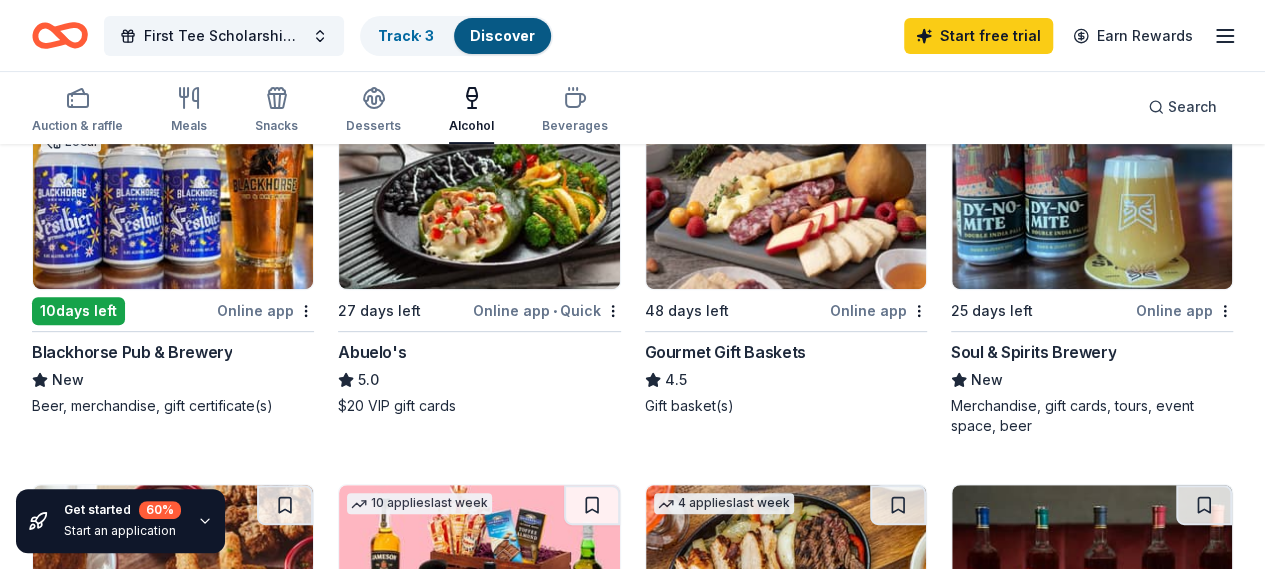 scroll, scrollTop: 300, scrollLeft: 0, axis: vertical 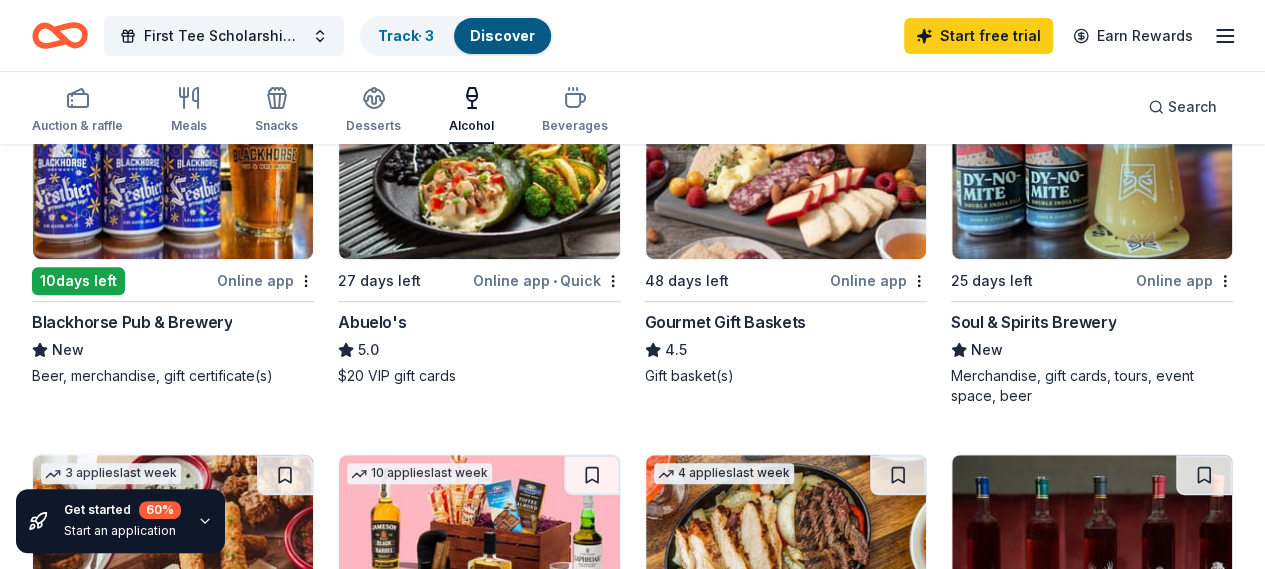 click at bounding box center (173, 164) 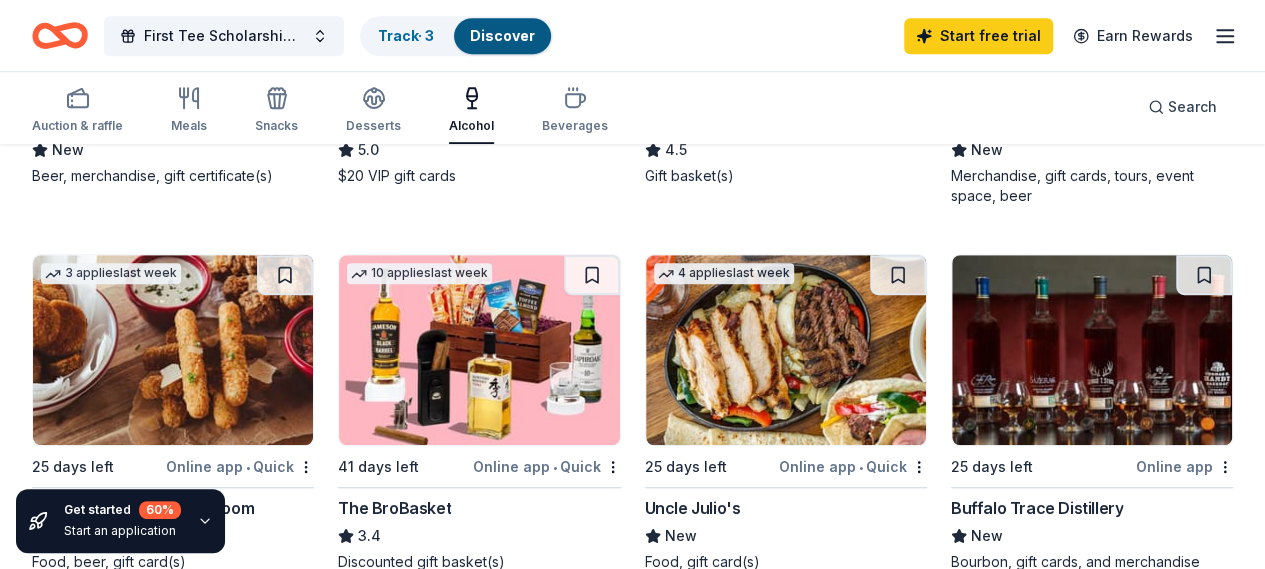 scroll, scrollTop: 600, scrollLeft: 0, axis: vertical 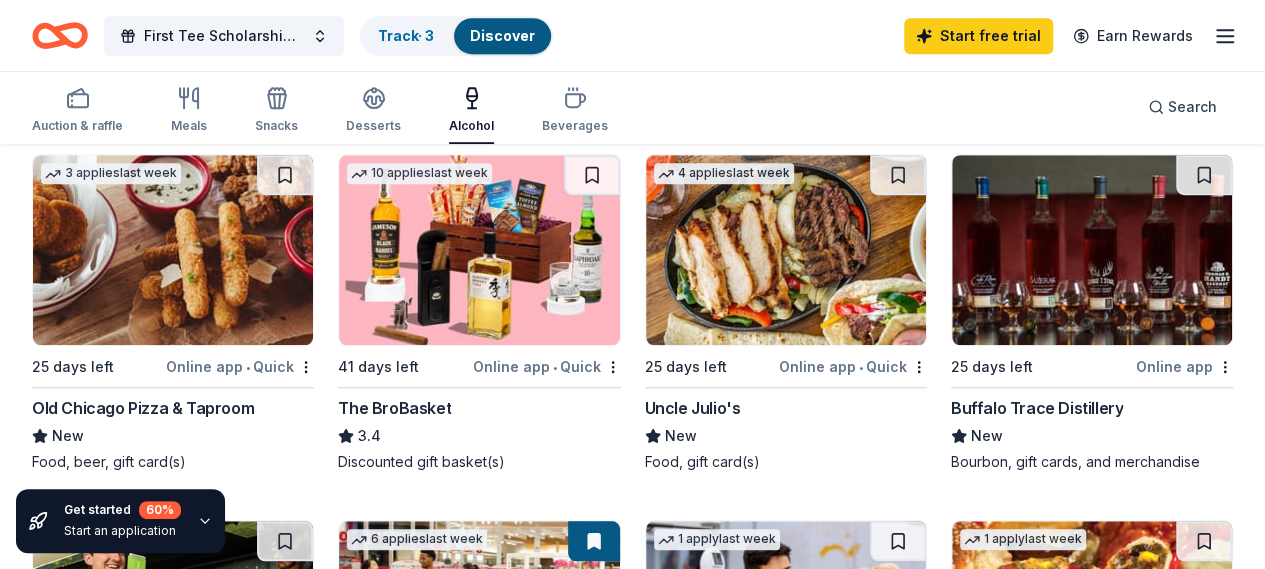 click on "Buffalo Trace Distillery" at bounding box center (1037, 408) 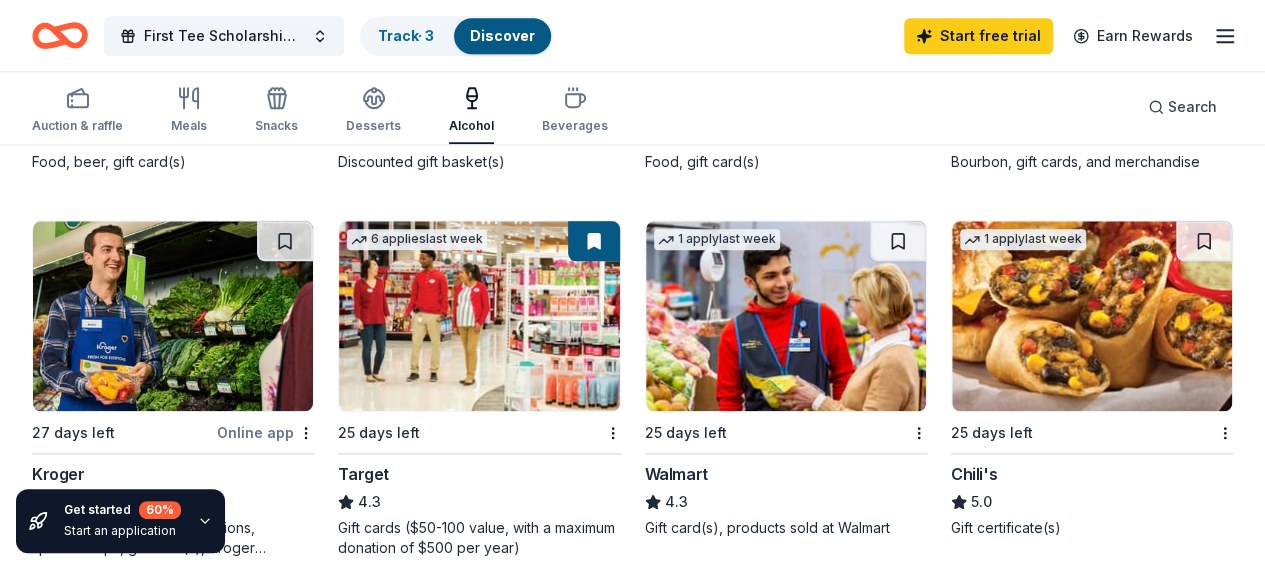 scroll, scrollTop: 1000, scrollLeft: 0, axis: vertical 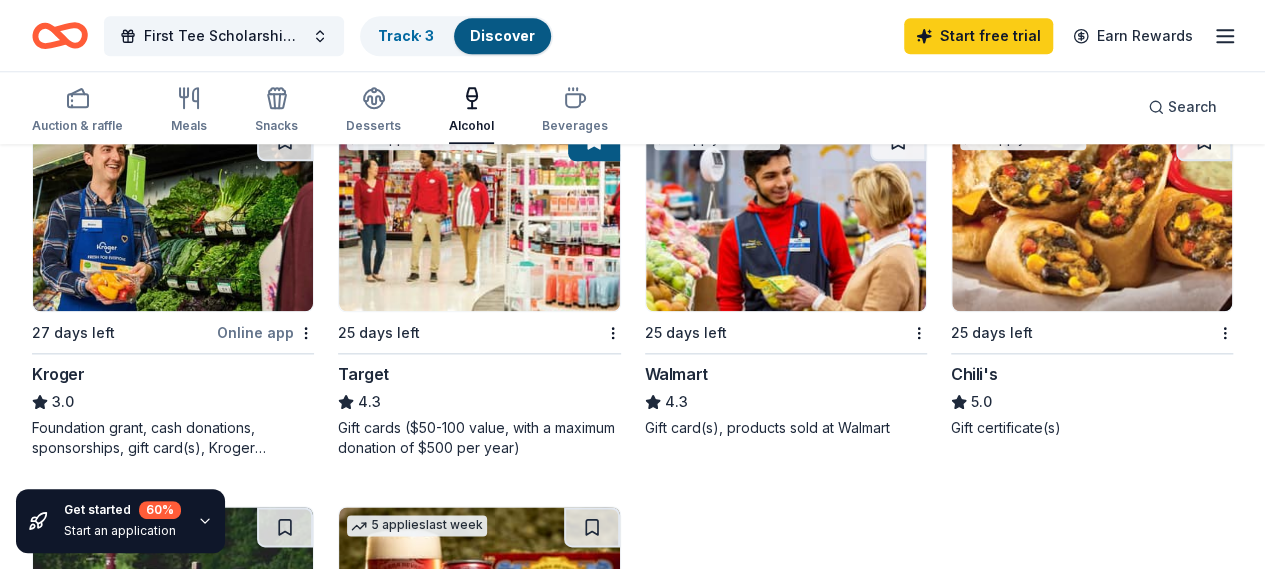 click on "Online app" at bounding box center (265, 718) 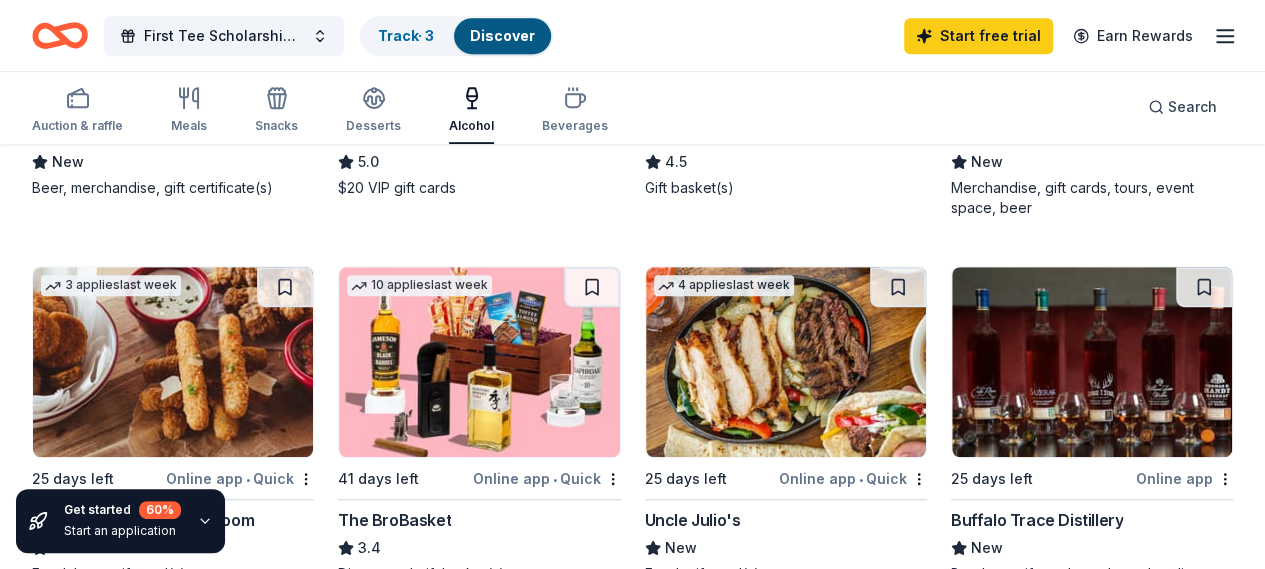 scroll, scrollTop: 588, scrollLeft: 0, axis: vertical 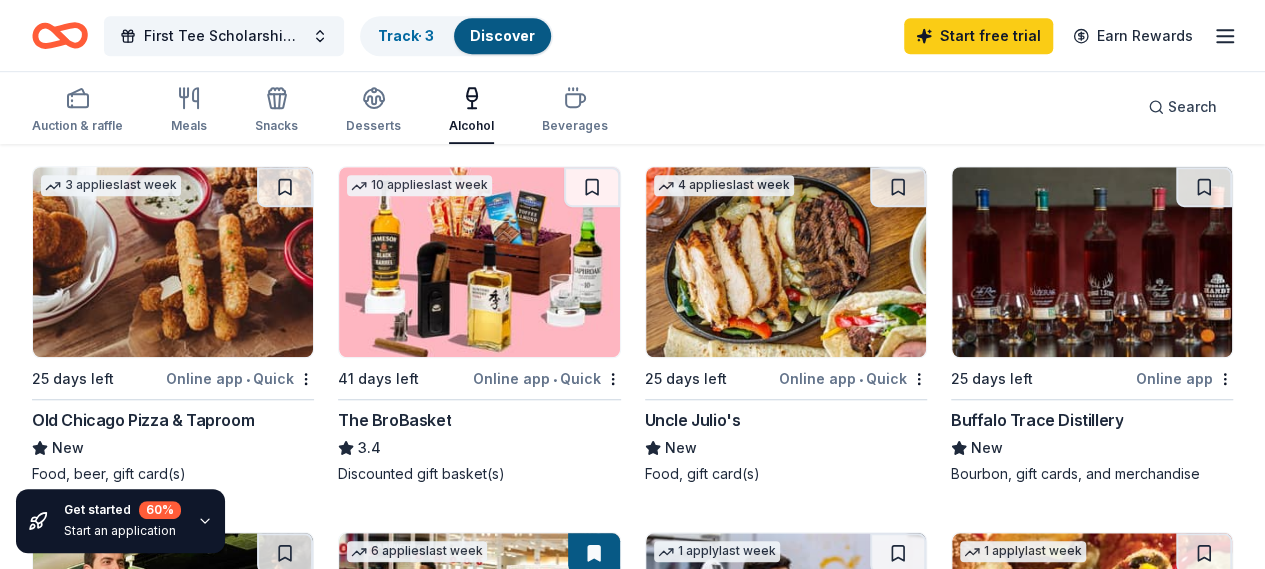 click at bounding box center [479, 262] 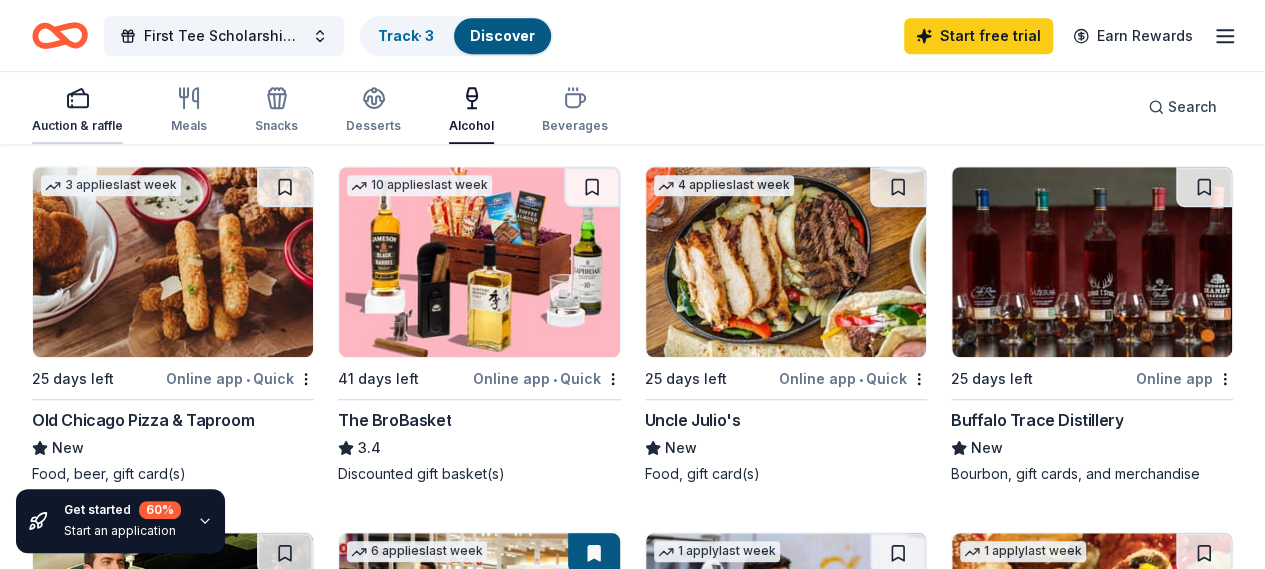 click on "Auction & raffle" at bounding box center (77, 110) 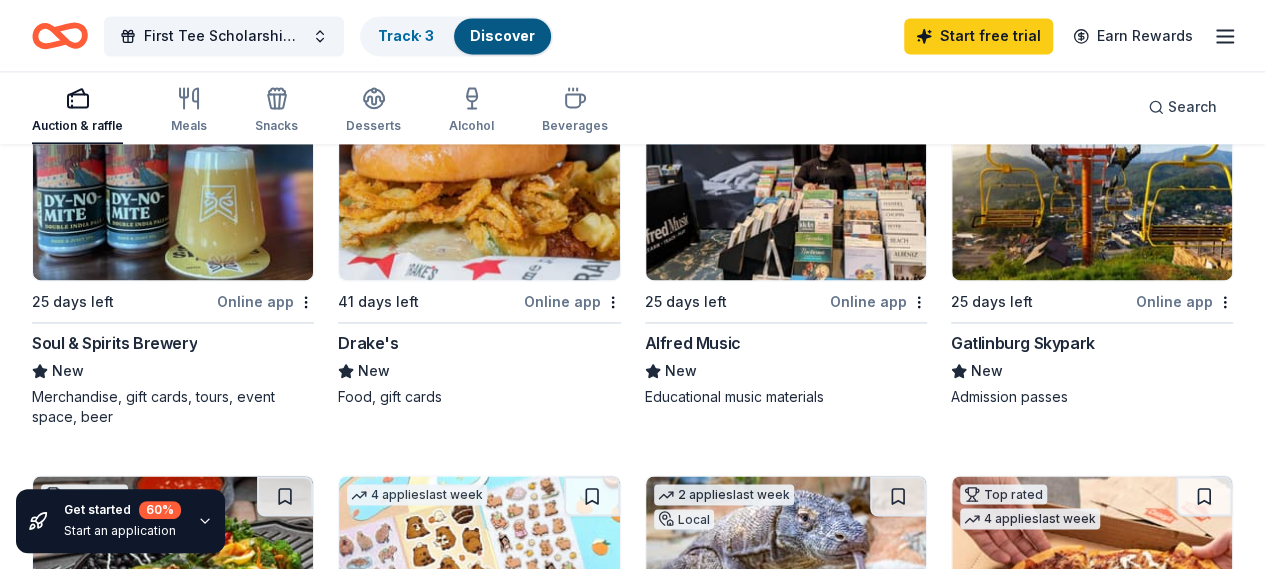 scroll, scrollTop: 1400, scrollLeft: 0, axis: vertical 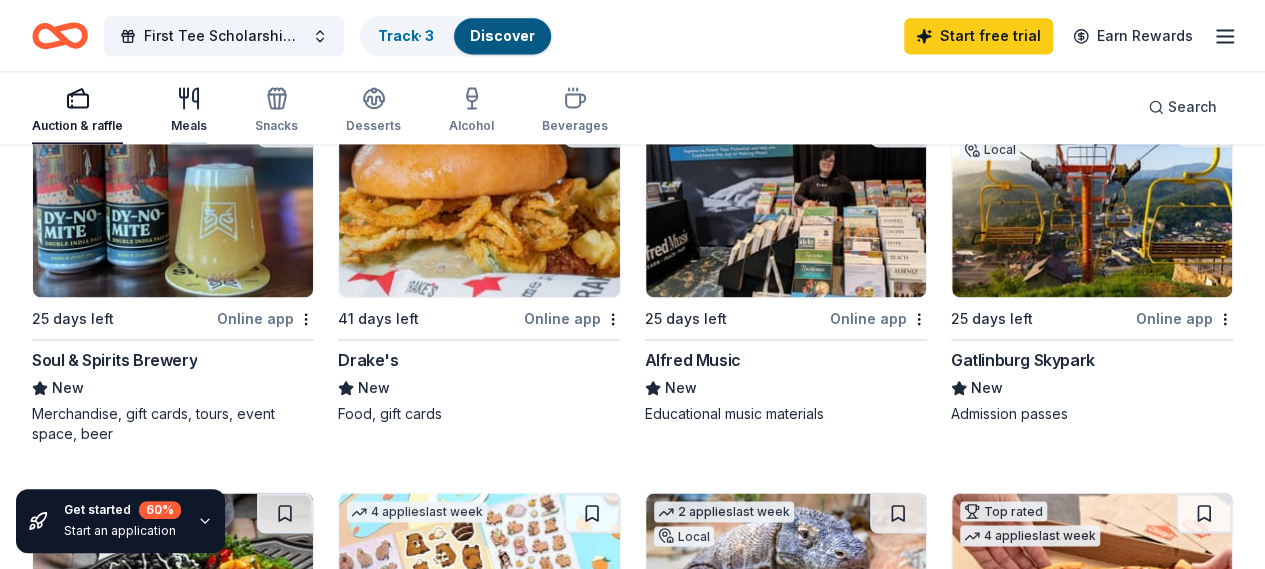 click on "Meals" at bounding box center [189, 110] 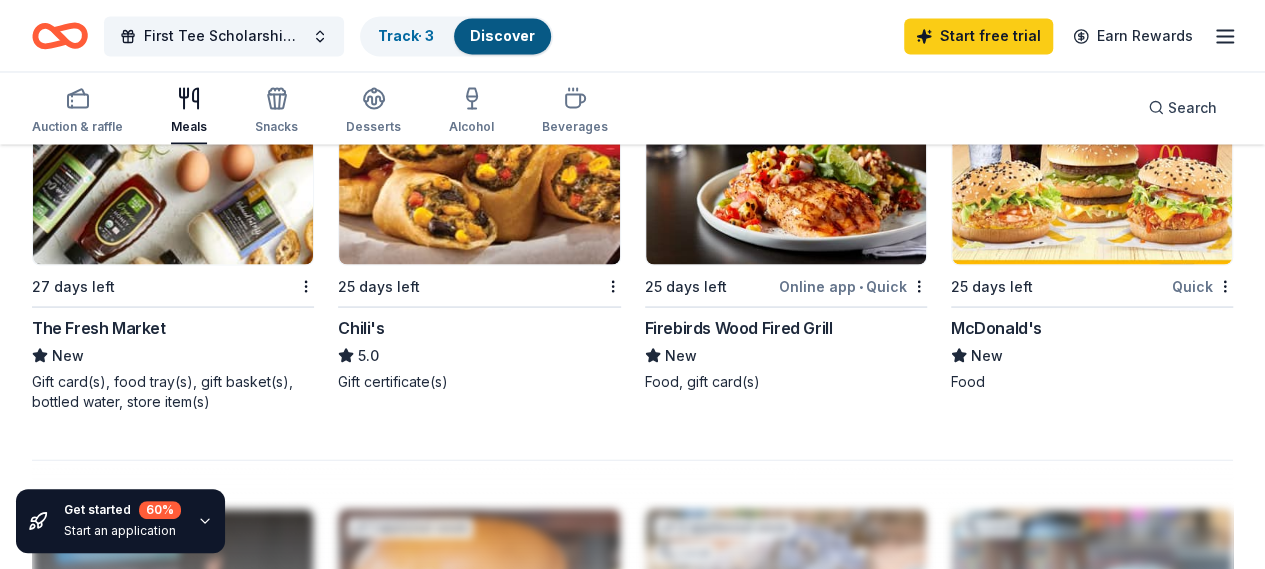 scroll, scrollTop: 1800, scrollLeft: 0, axis: vertical 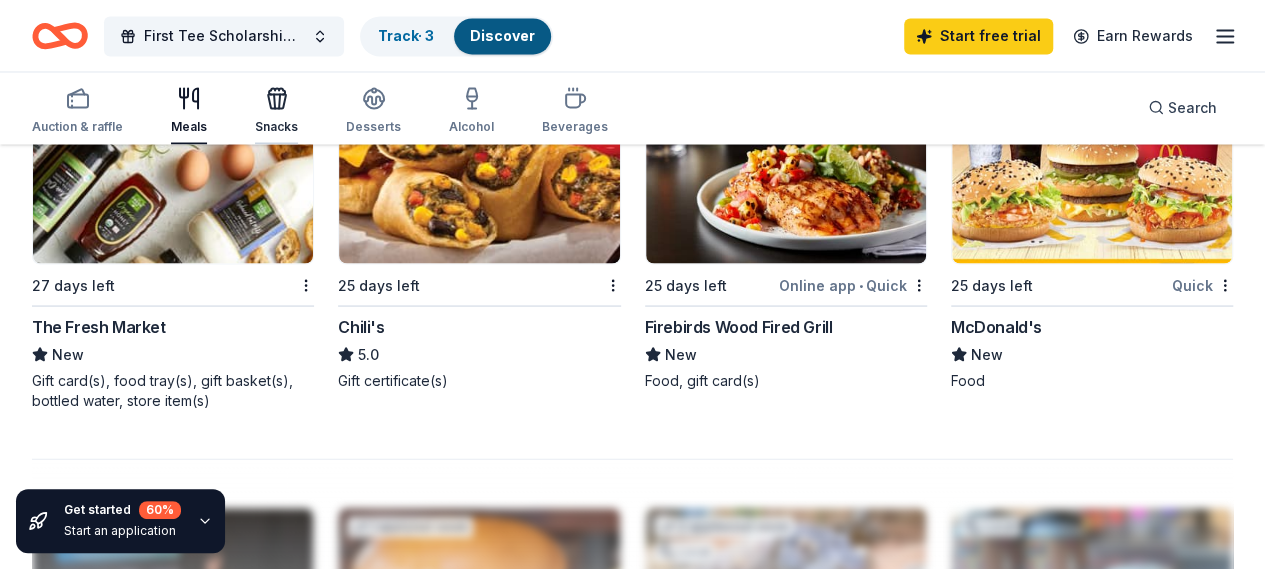 click 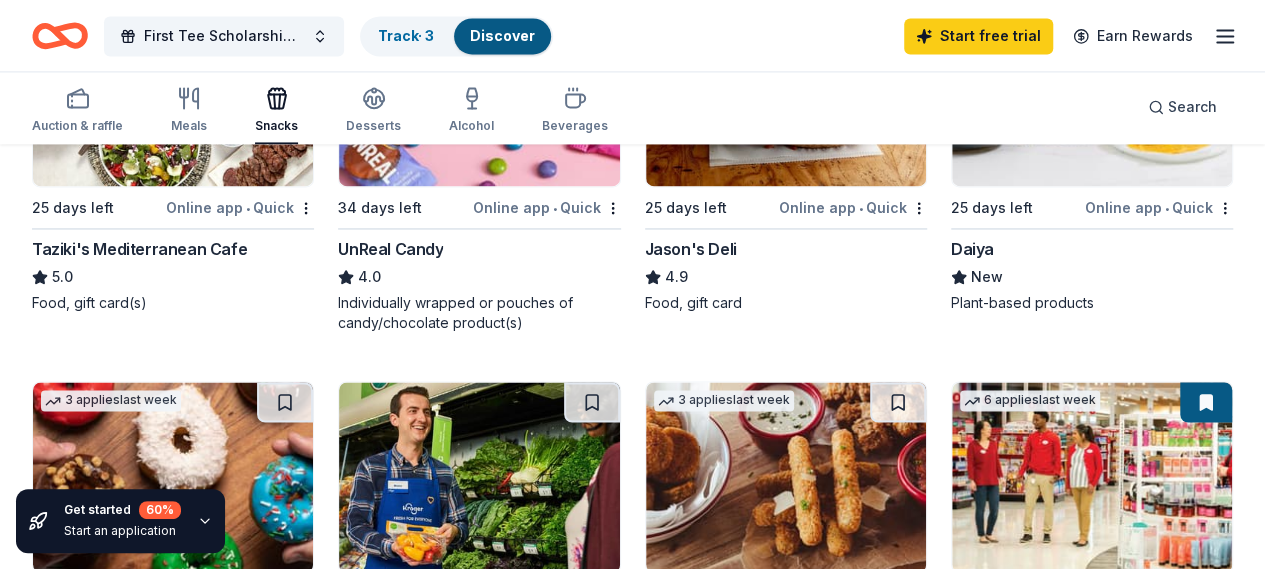 scroll, scrollTop: 1500, scrollLeft: 0, axis: vertical 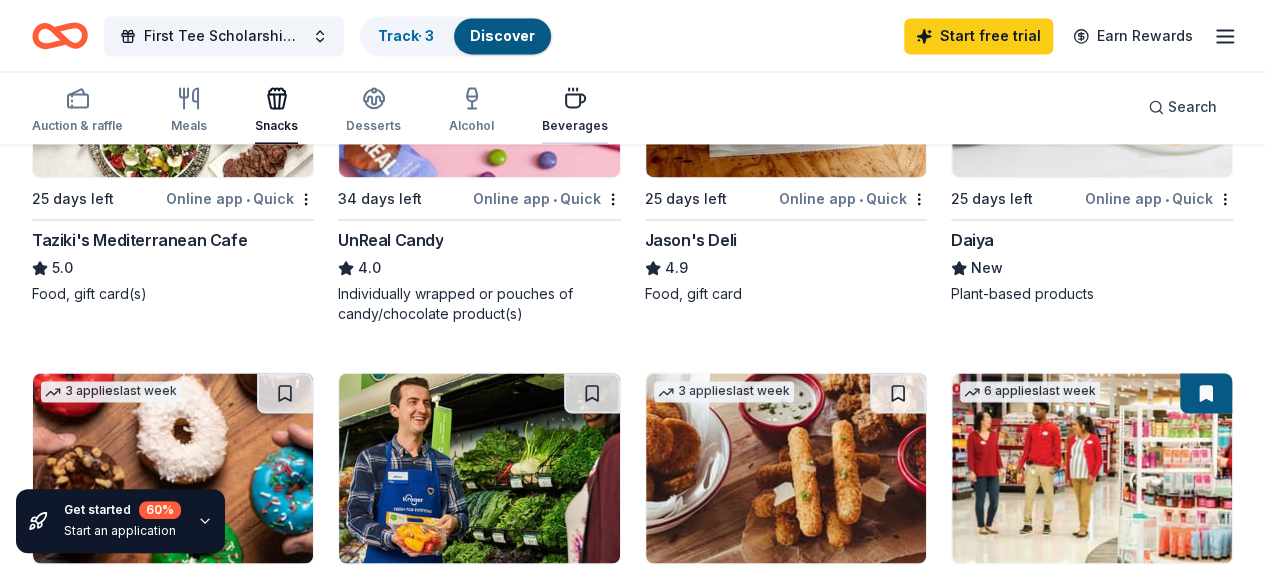 click 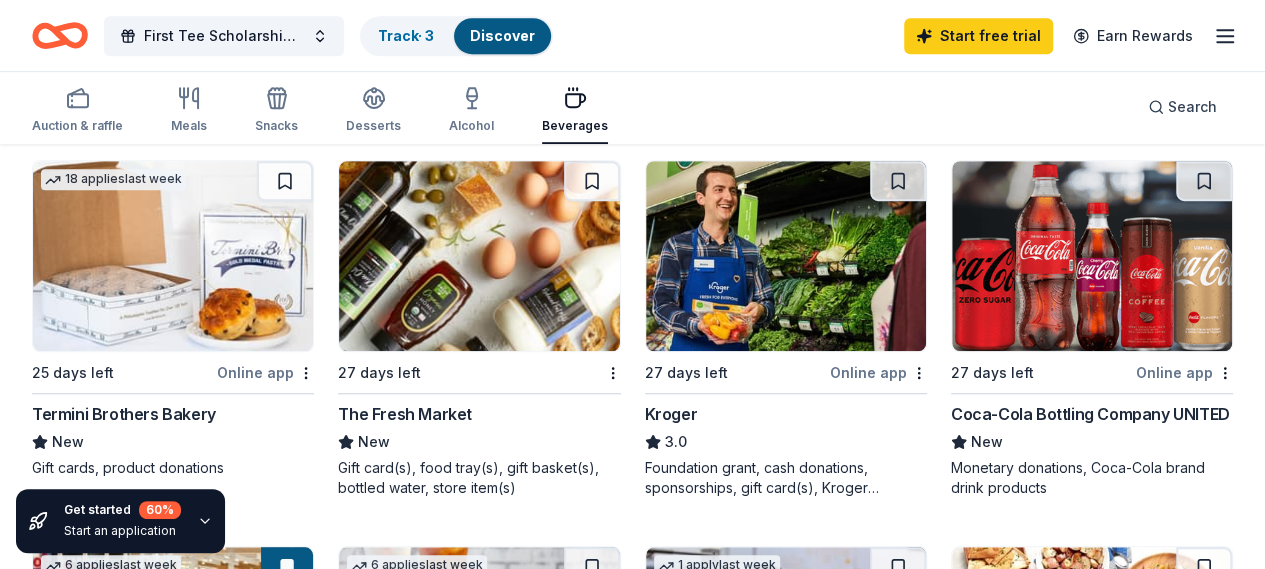 scroll, scrollTop: 600, scrollLeft: 0, axis: vertical 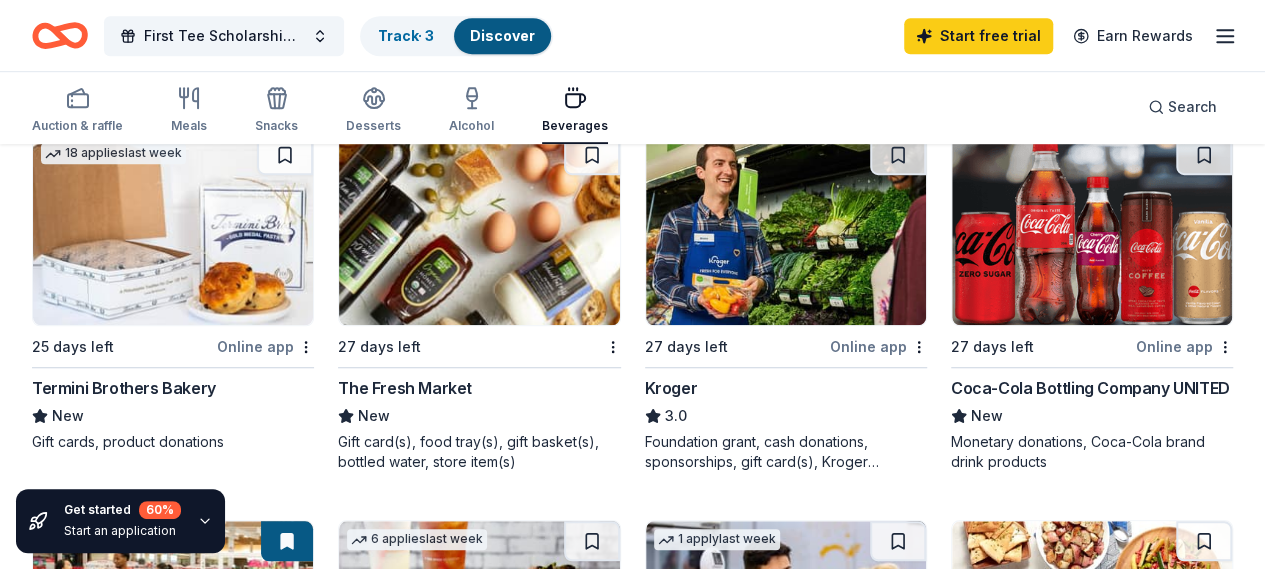 click on "Coca-Cola Bottling Company UNITED" at bounding box center (1090, 388) 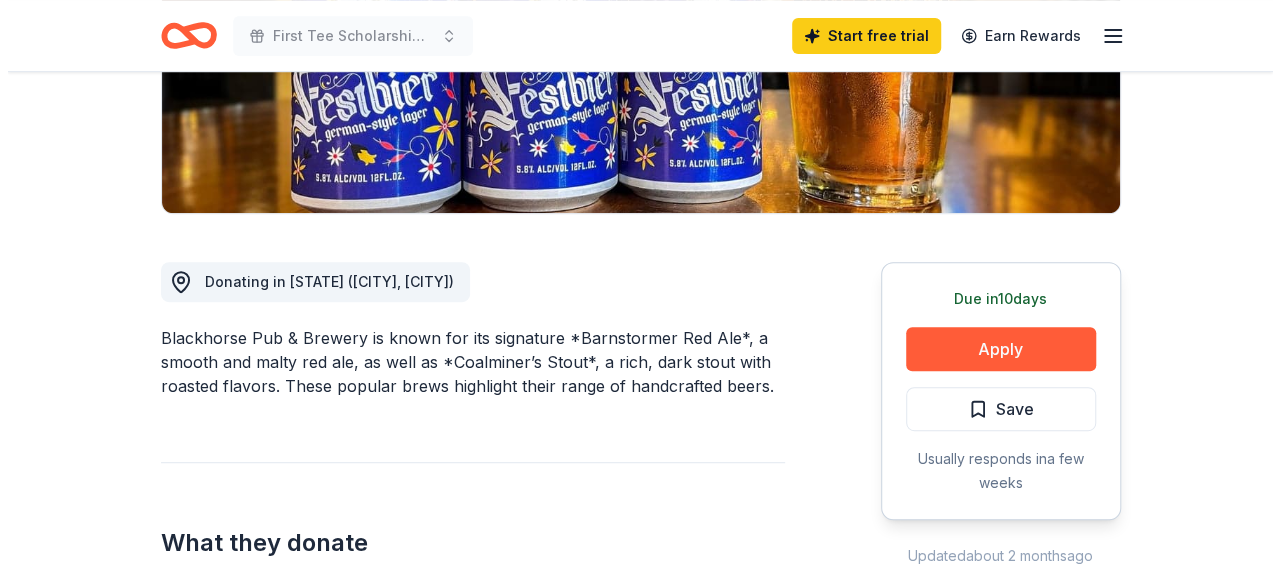 scroll, scrollTop: 400, scrollLeft: 0, axis: vertical 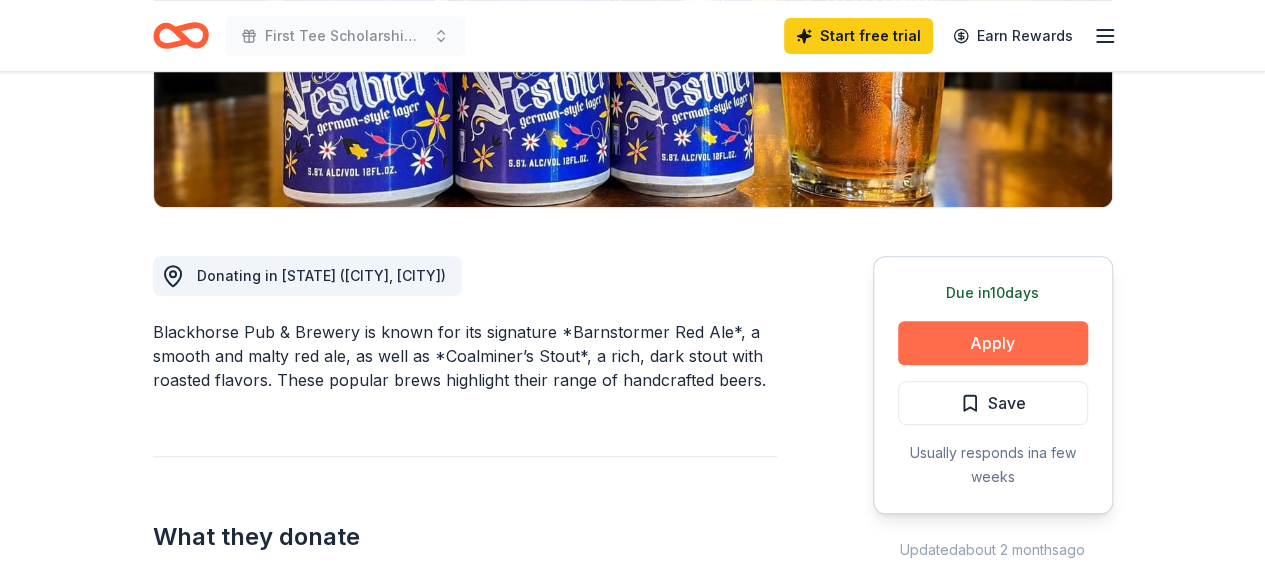 click on "Apply" at bounding box center (993, 343) 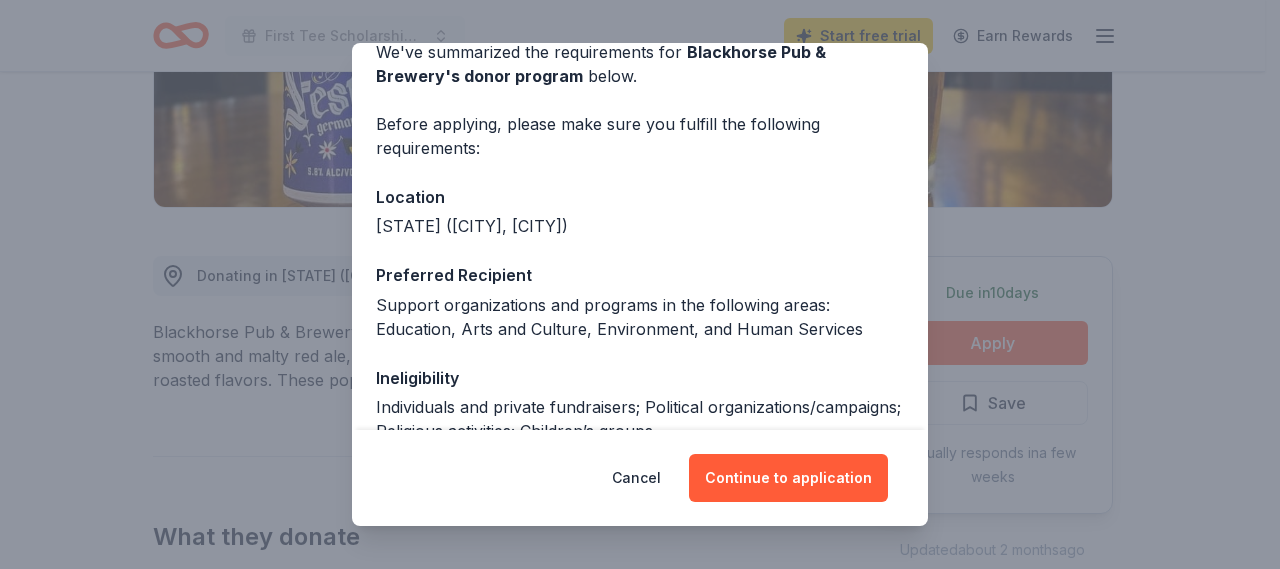 scroll, scrollTop: 296, scrollLeft: 0, axis: vertical 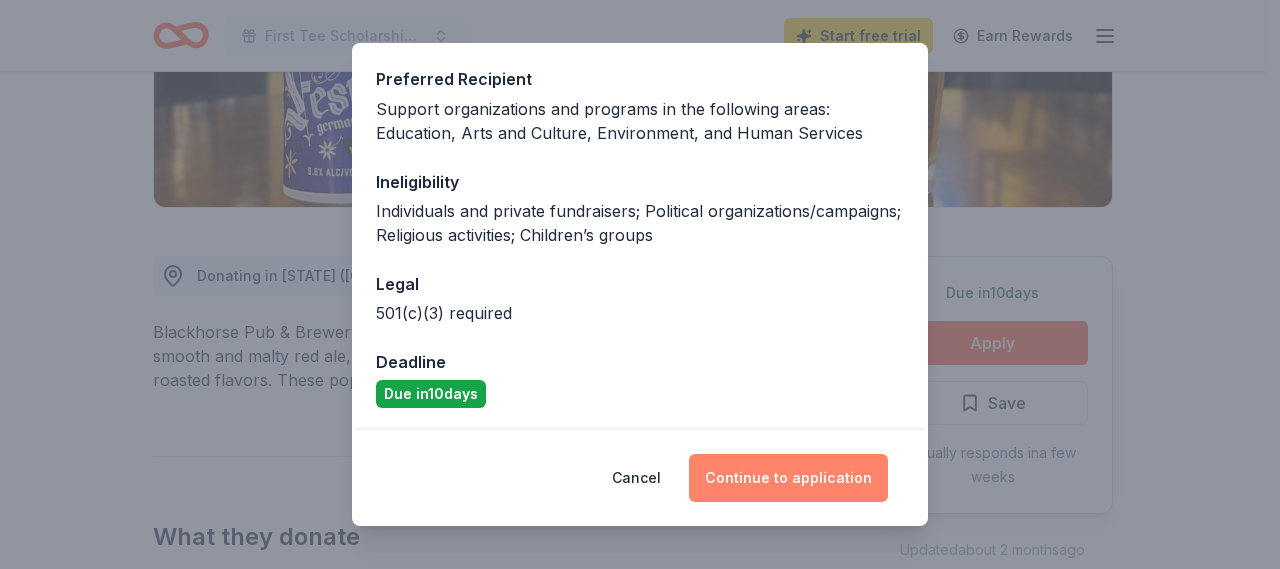 click on "Continue to application" at bounding box center [788, 478] 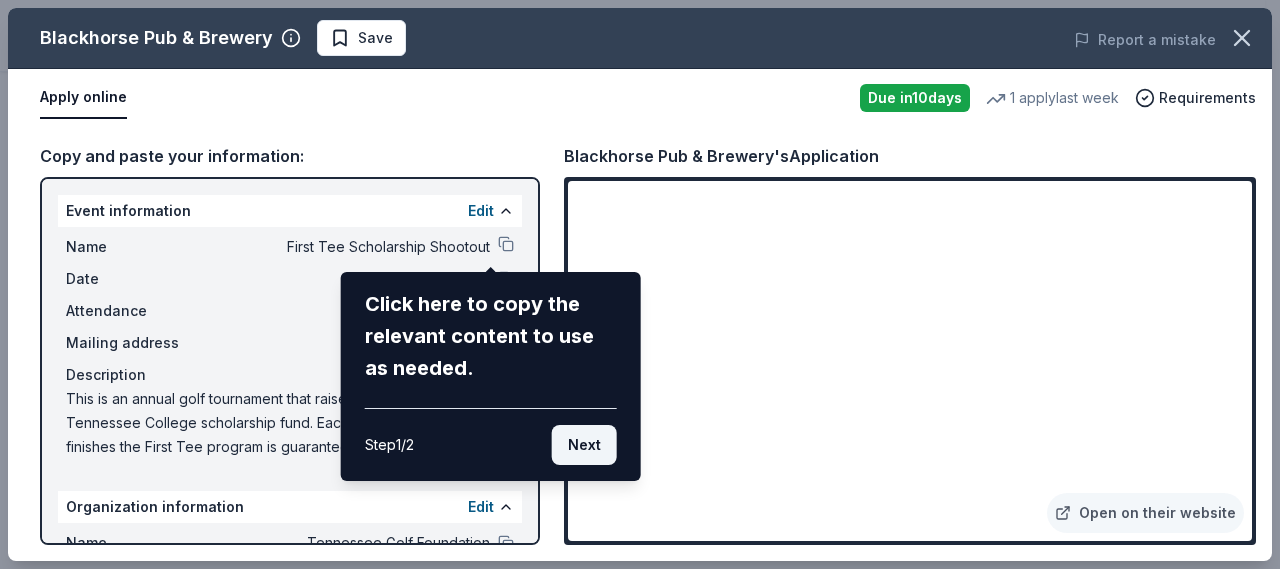 click on "Next" at bounding box center [584, 445] 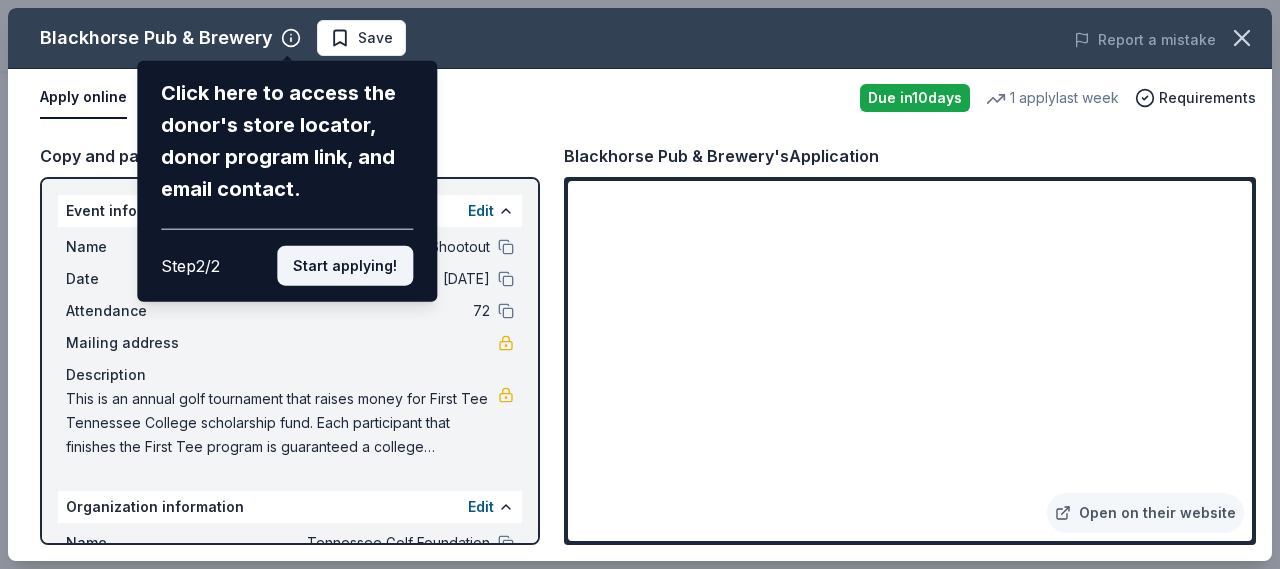 click on "Start applying!" at bounding box center (345, 266) 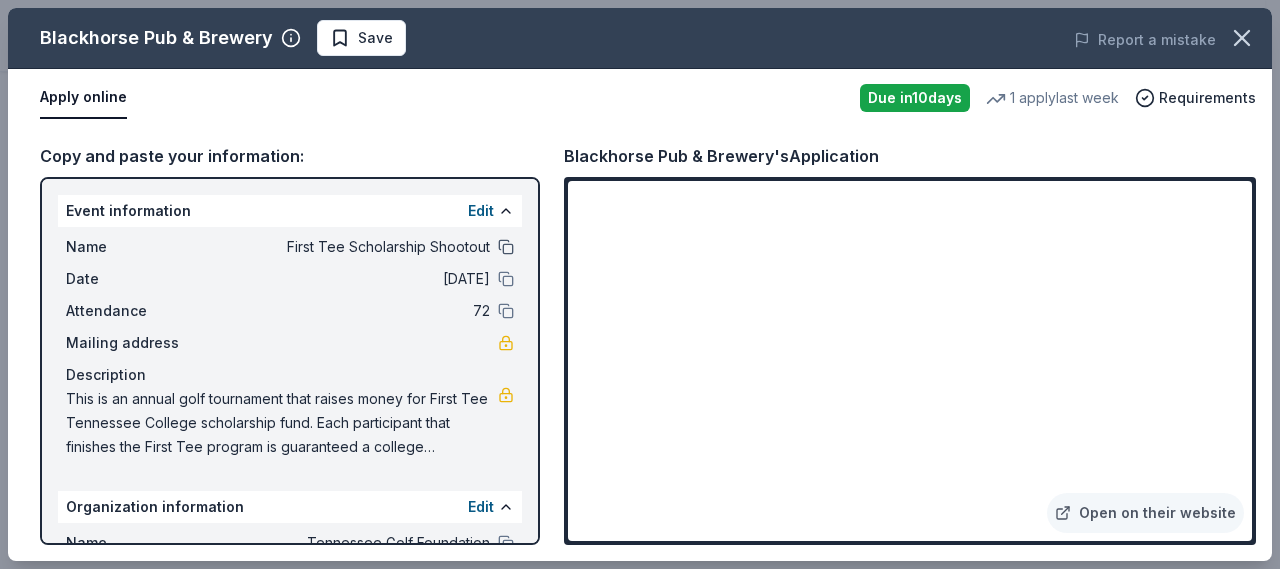 click at bounding box center [506, 247] 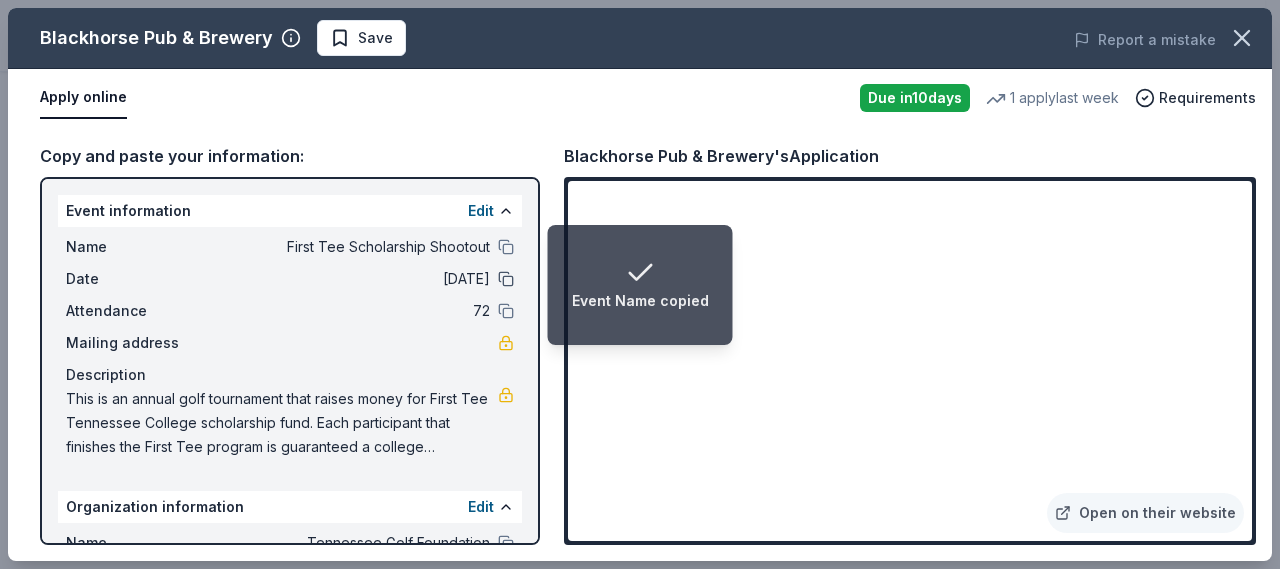 click at bounding box center (506, 279) 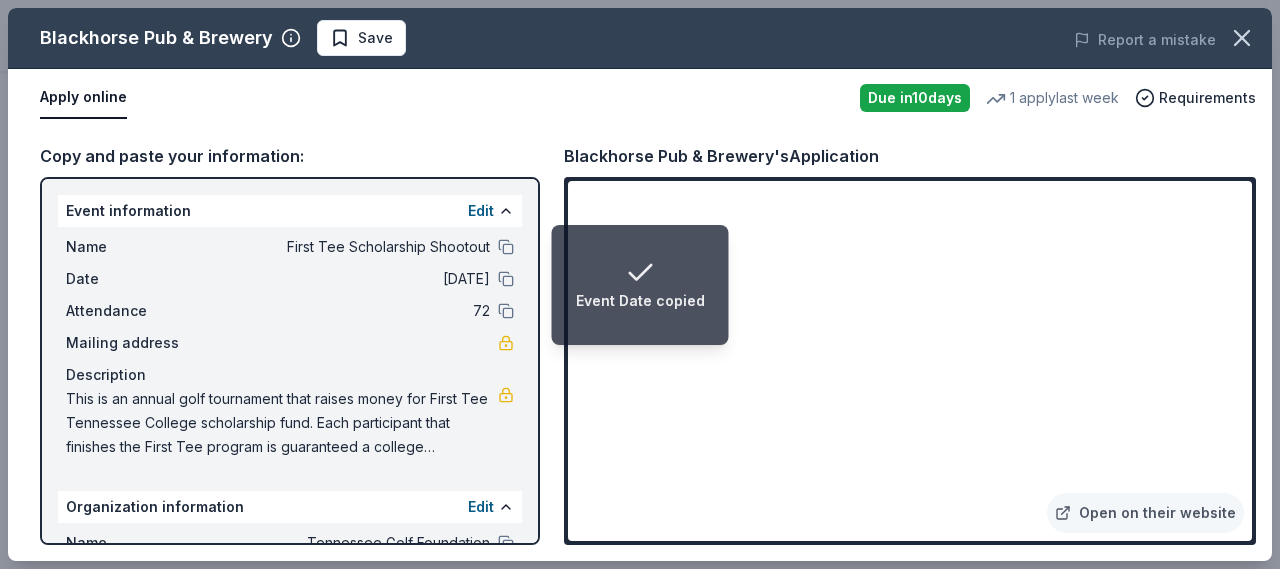 click on "This is an annual golf tournament that raises money for First Tee Tennessee College scholarship fund. Each participant that finishes the First Tee program is guaranteed a college scholarship. Through this event we have closest to the pin prizes on each hole and then also offer a raffle at the end." at bounding box center [282, 423] 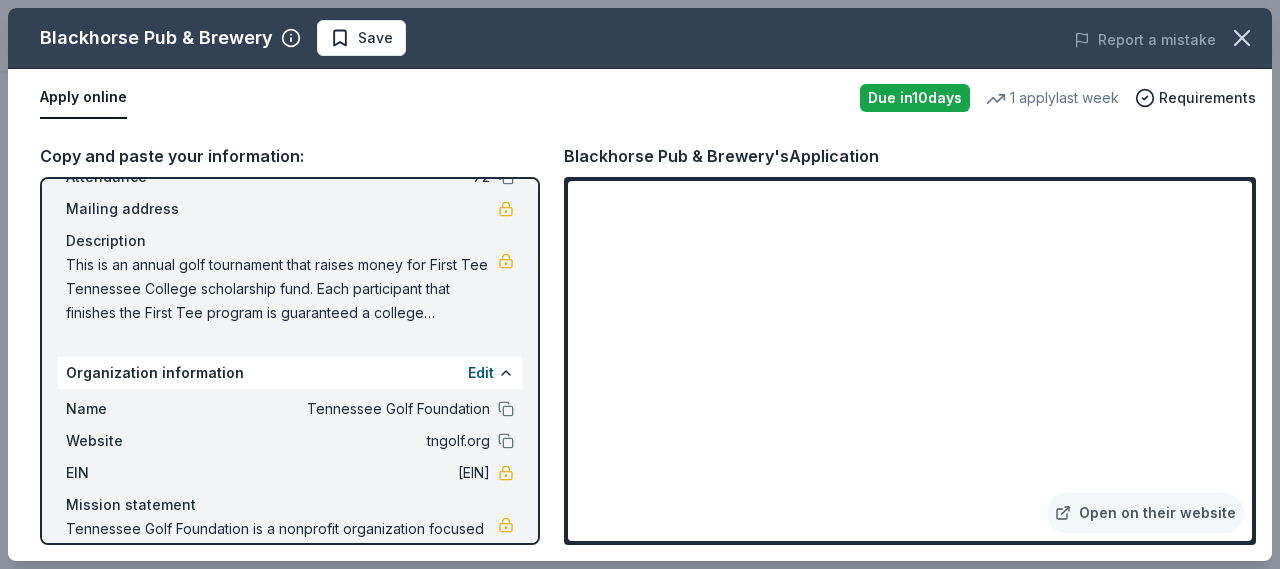 scroll, scrollTop: 104, scrollLeft: 0, axis: vertical 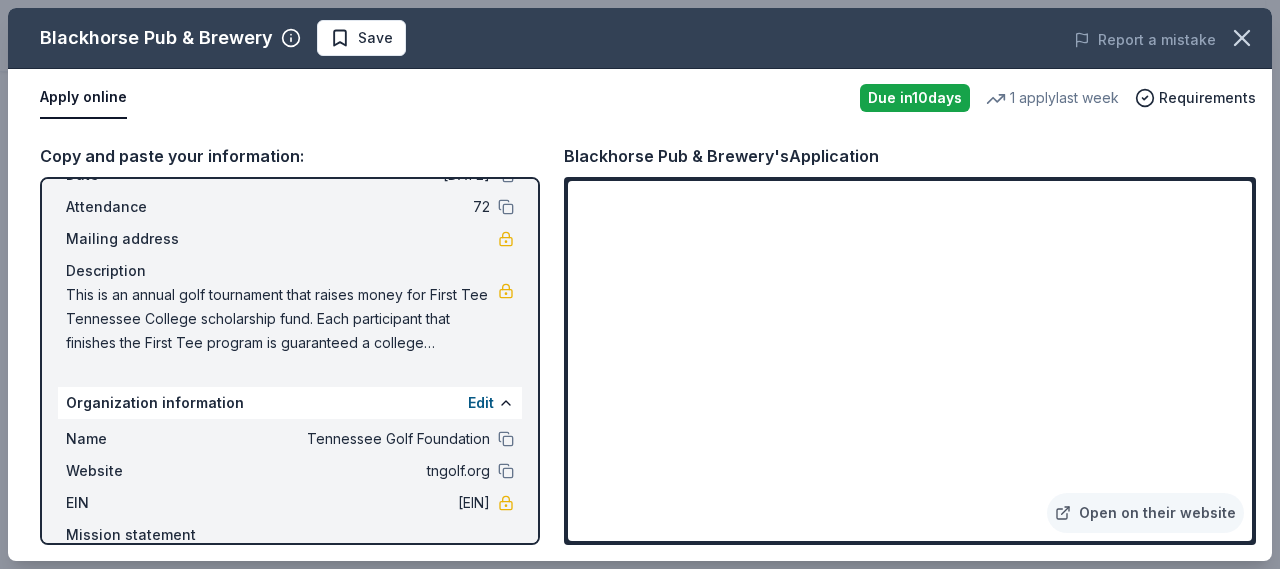 click on "This is an annual golf tournament that raises money for First Tee Tennessee College scholarship fund. Each participant that finishes the First Tee program is guaranteed a college scholarship. Through this event we have closest to the pin prizes on each hole and then also offer a raffle at the end." at bounding box center [282, 319] 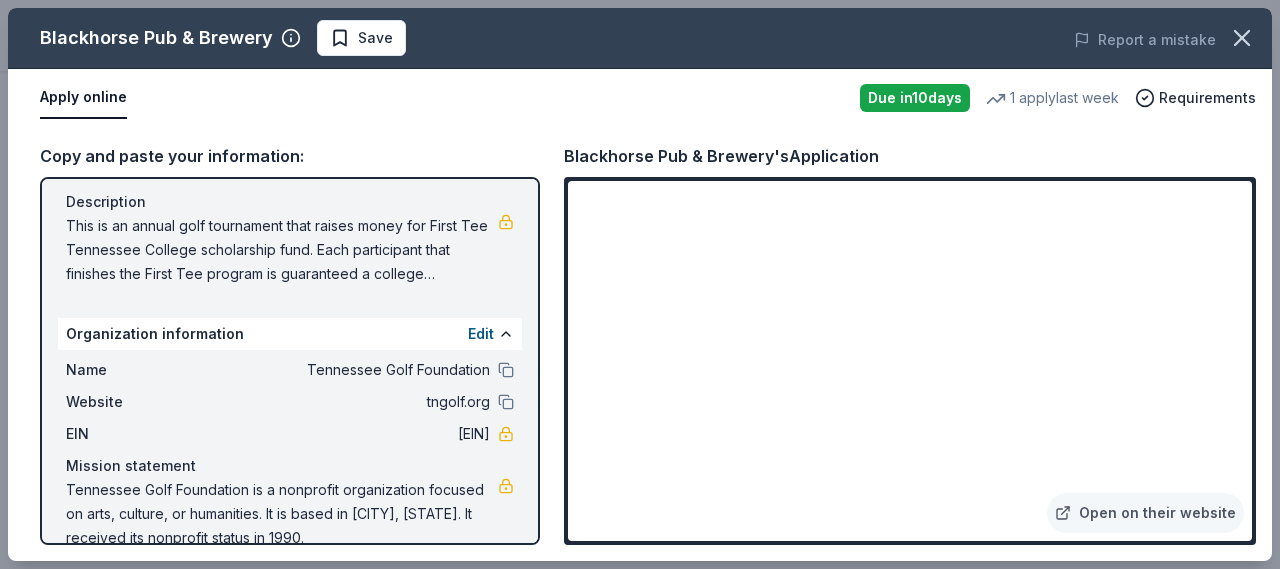 scroll, scrollTop: 204, scrollLeft: 0, axis: vertical 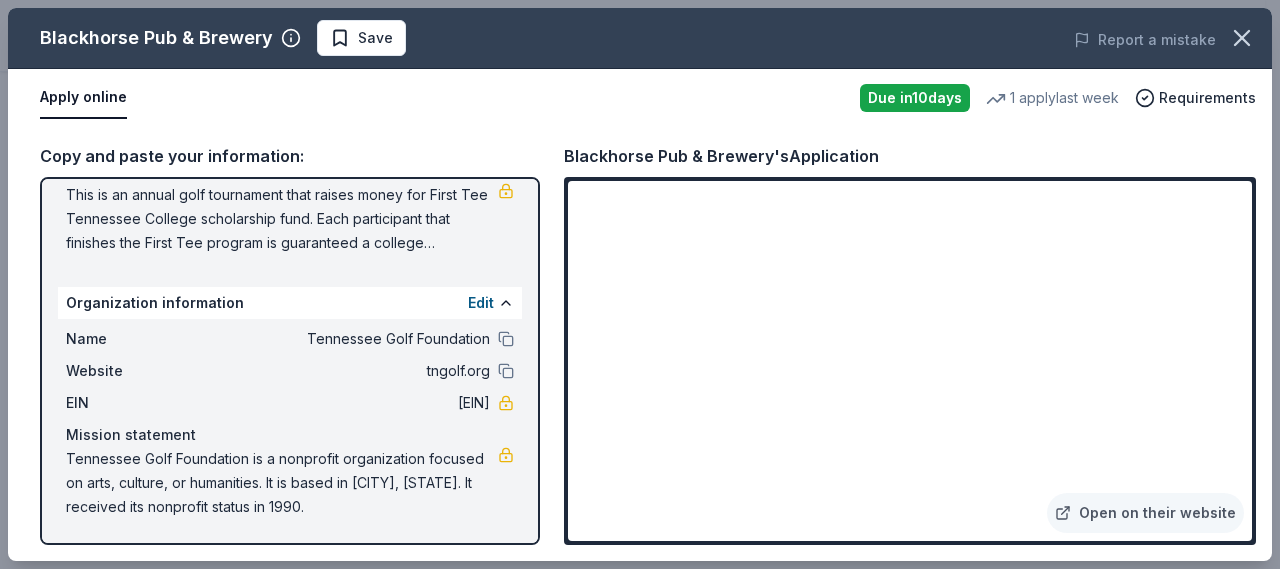 click on "[NUMBER]" at bounding box center [345, 403] 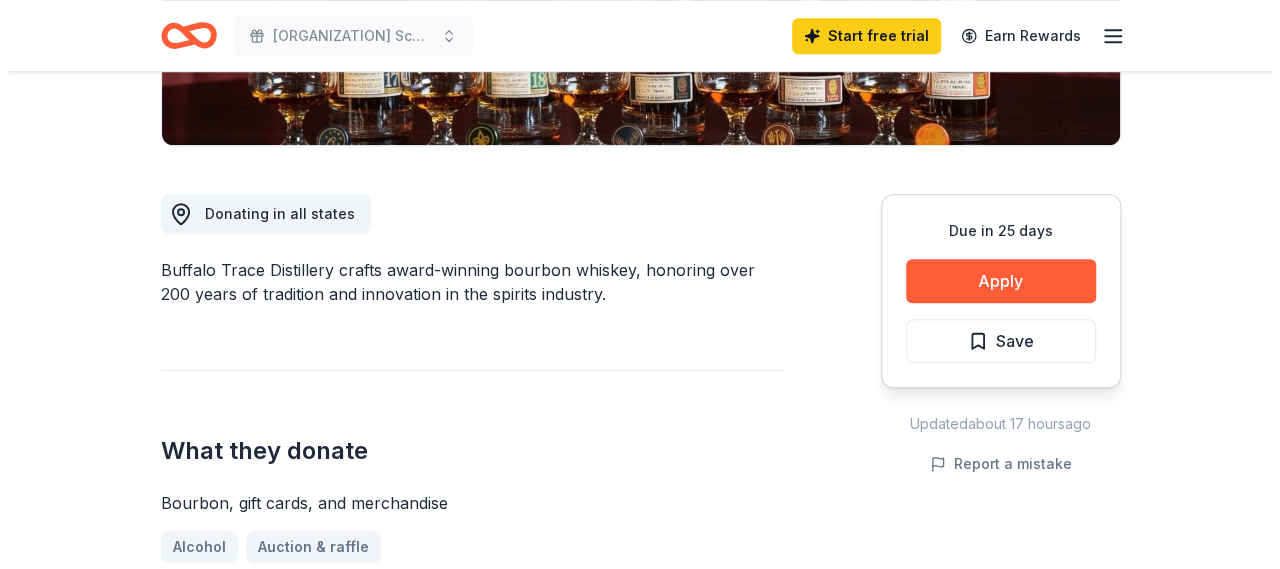 scroll, scrollTop: 500, scrollLeft: 0, axis: vertical 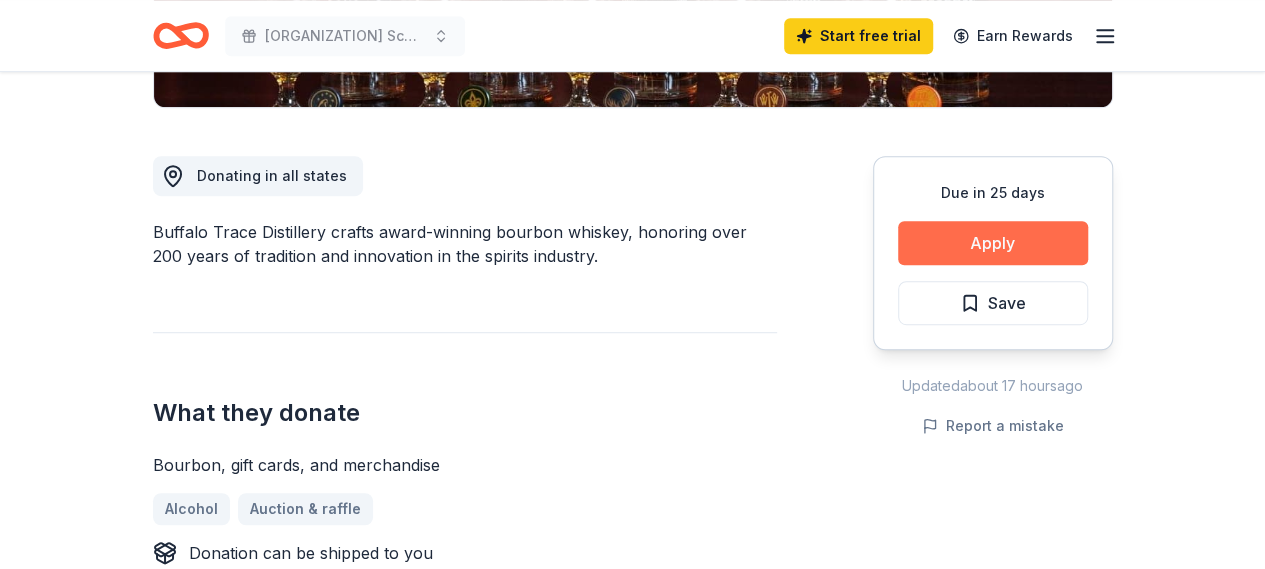 click on "Apply" at bounding box center (993, 243) 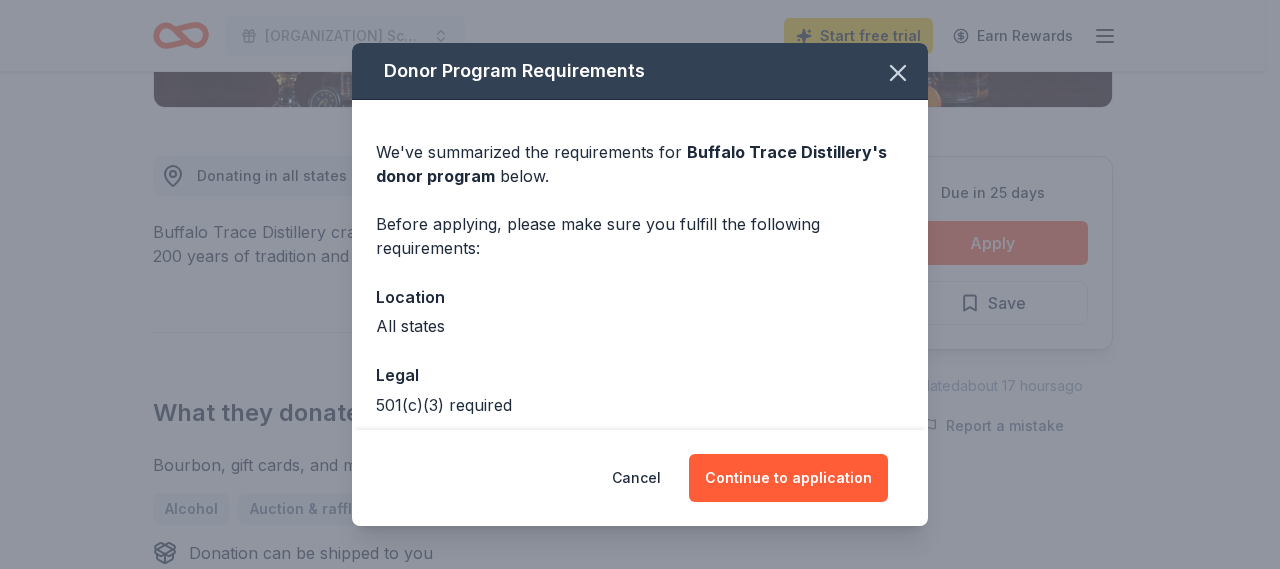 scroll, scrollTop: 92, scrollLeft: 0, axis: vertical 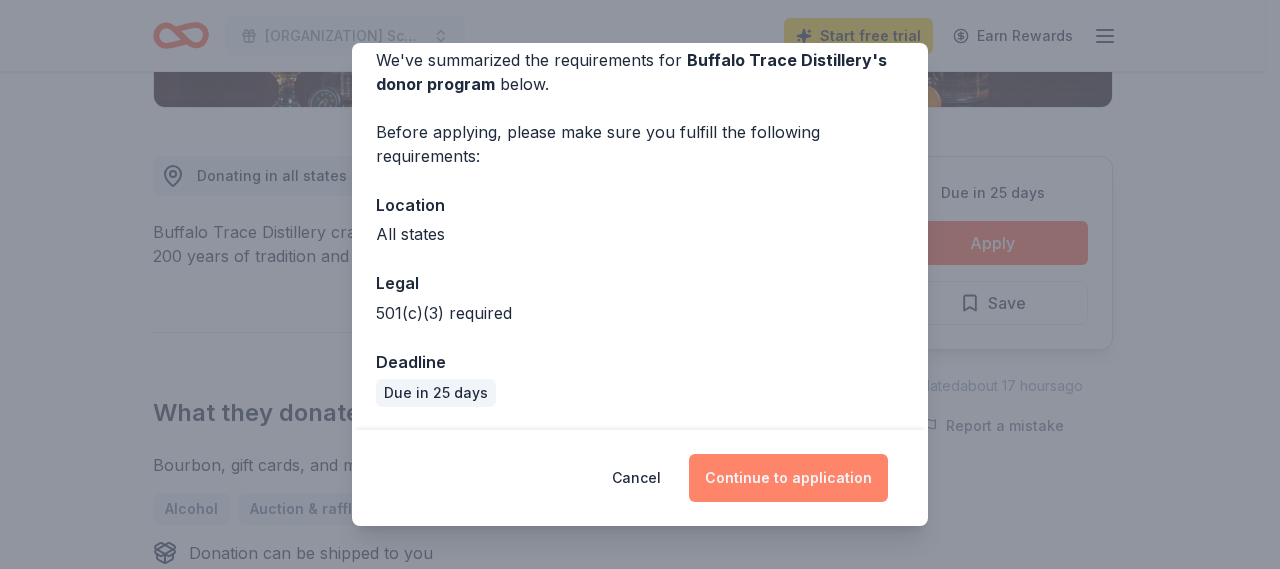 click on "Continue to application" at bounding box center (788, 478) 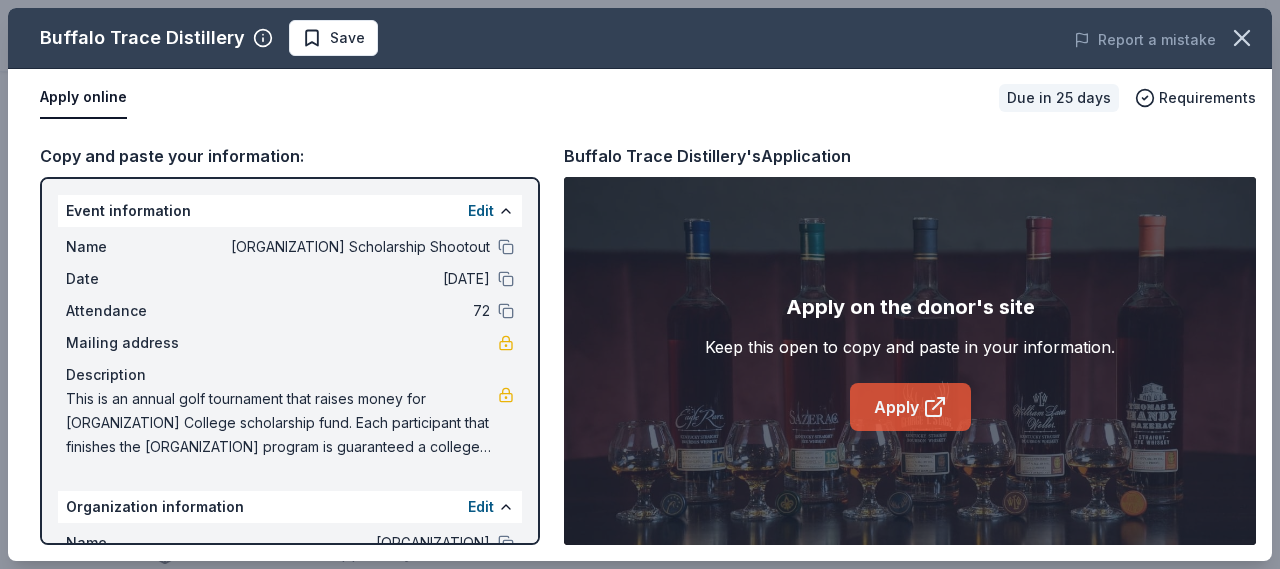 click on "Apply" at bounding box center (910, 407) 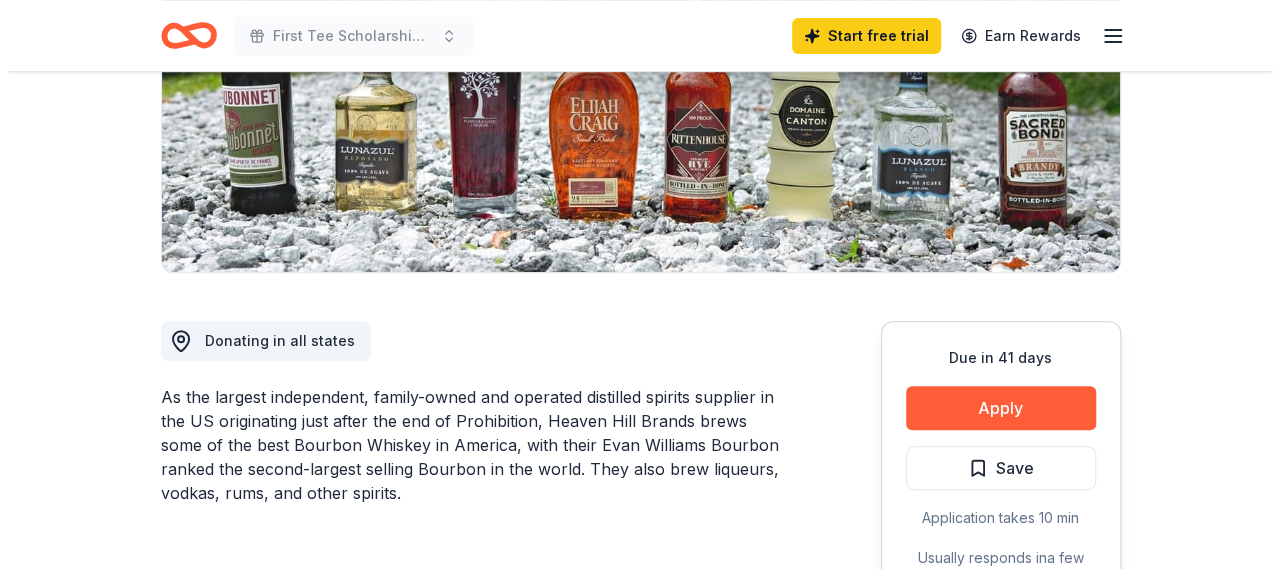 scroll, scrollTop: 400, scrollLeft: 0, axis: vertical 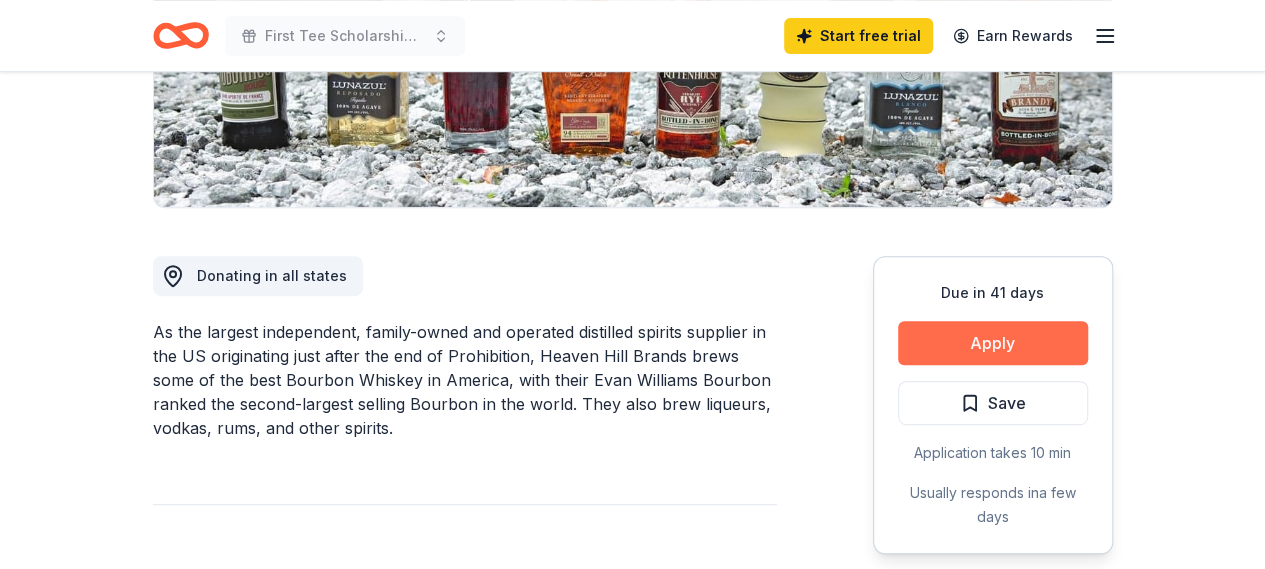 click on "Apply" at bounding box center (993, 343) 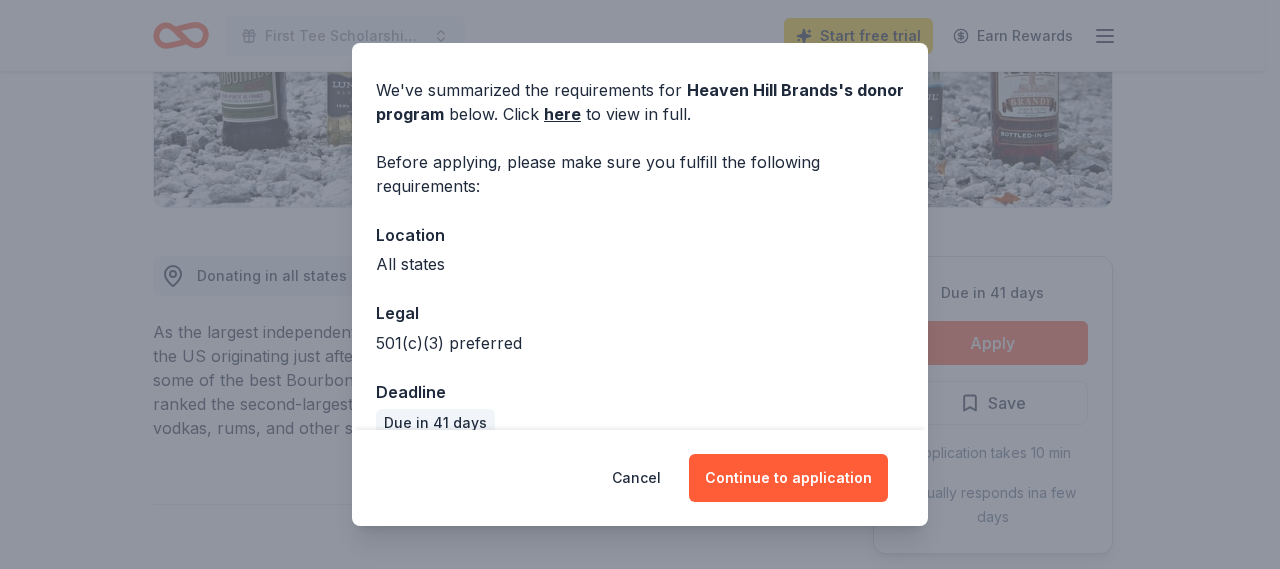 scroll, scrollTop: 92, scrollLeft: 0, axis: vertical 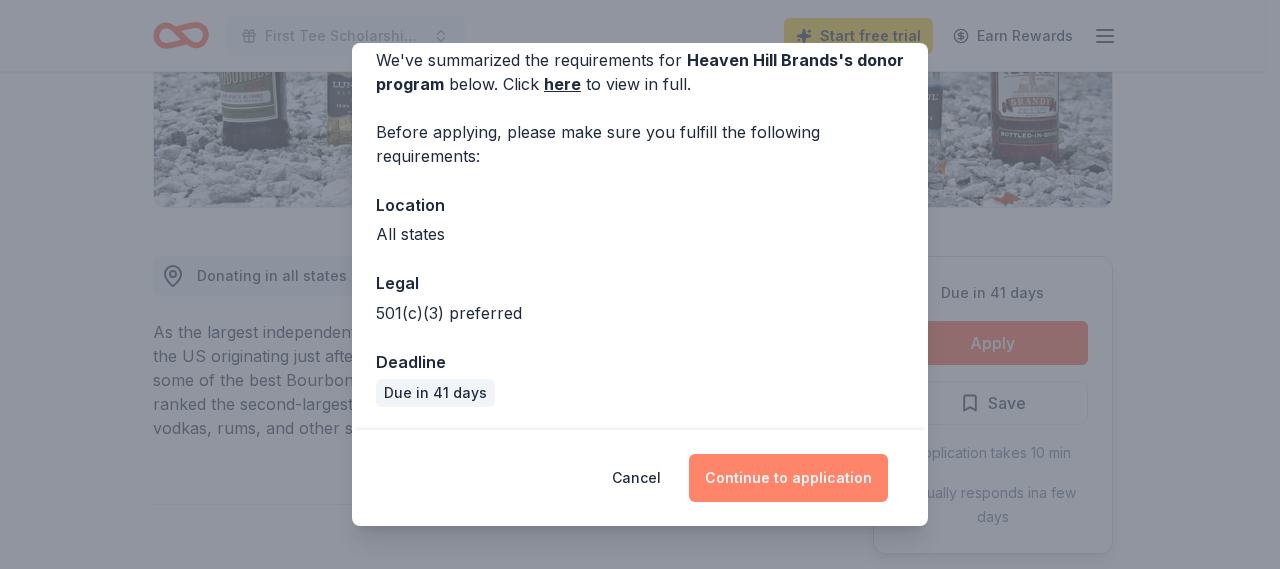 click on "Continue to application" at bounding box center [788, 478] 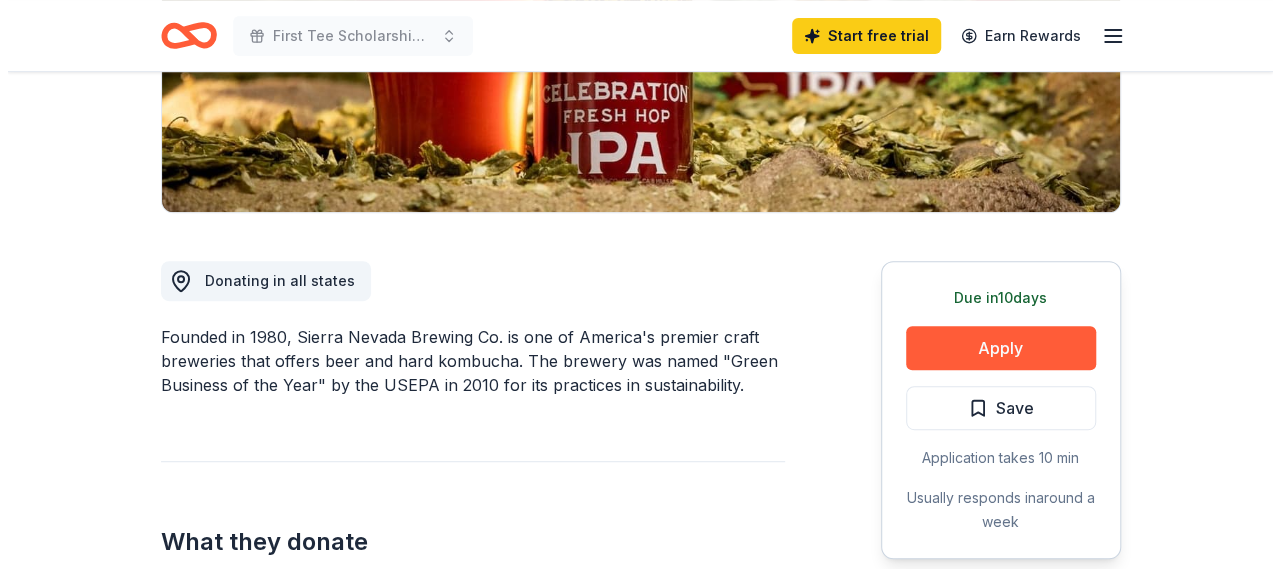 scroll, scrollTop: 400, scrollLeft: 0, axis: vertical 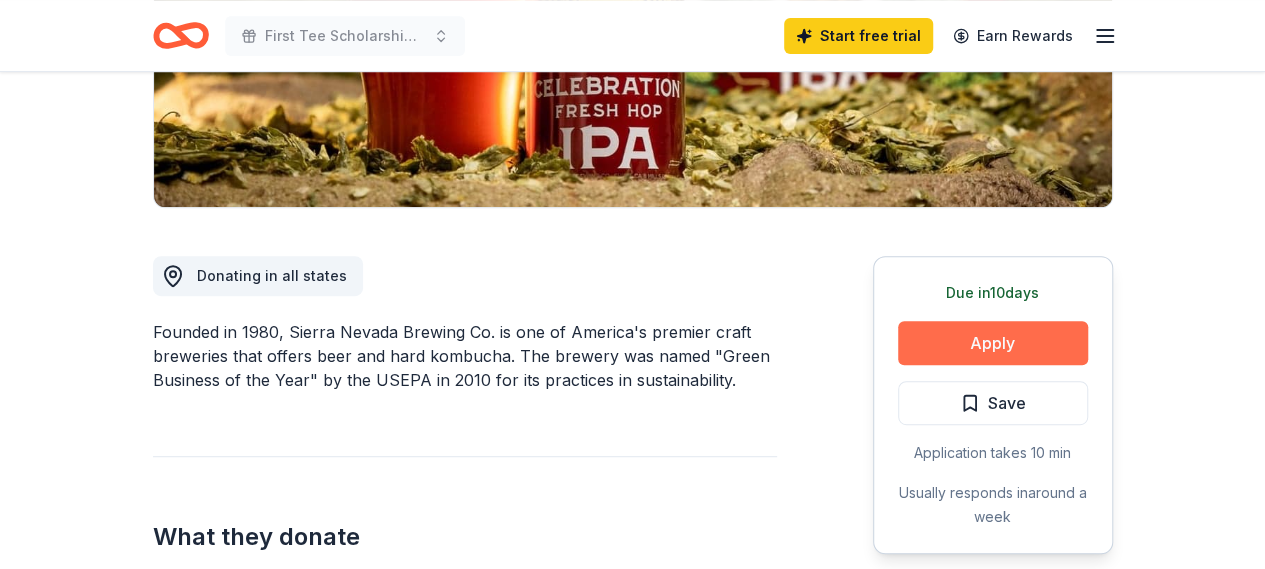 click on "Apply" at bounding box center [993, 343] 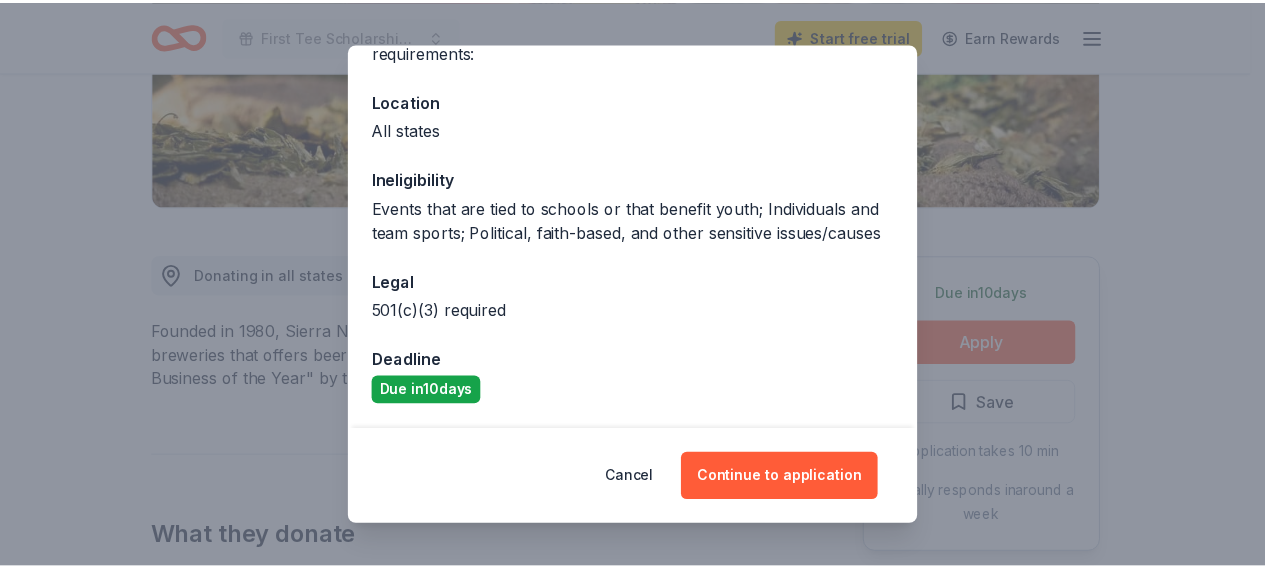 scroll, scrollTop: 218, scrollLeft: 0, axis: vertical 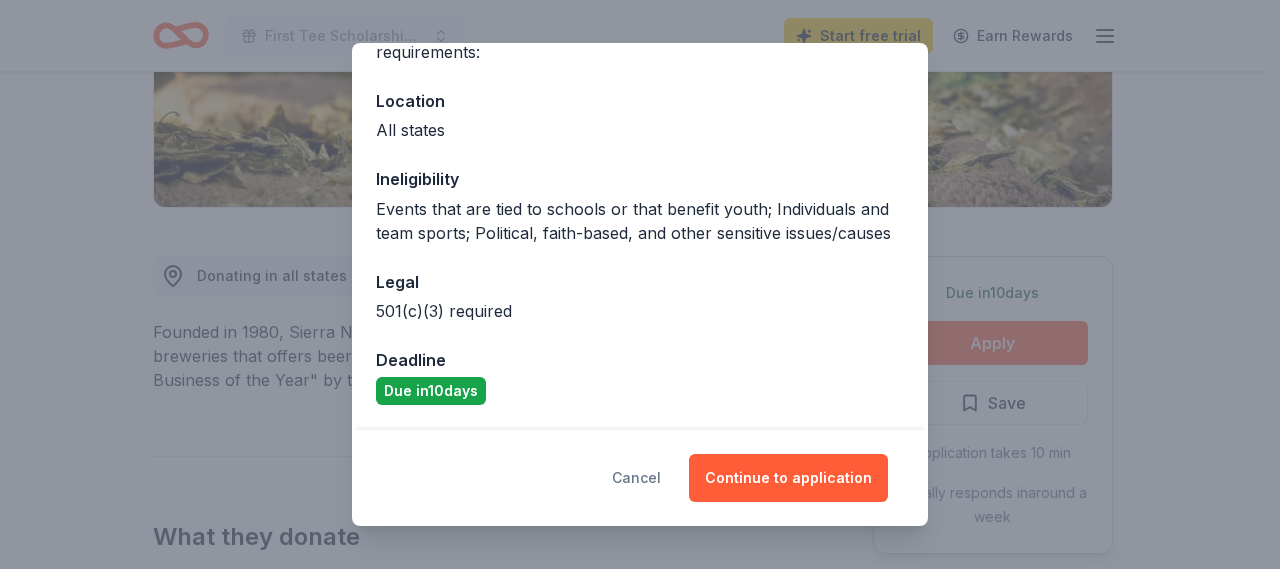 click on "Cancel" at bounding box center [636, 478] 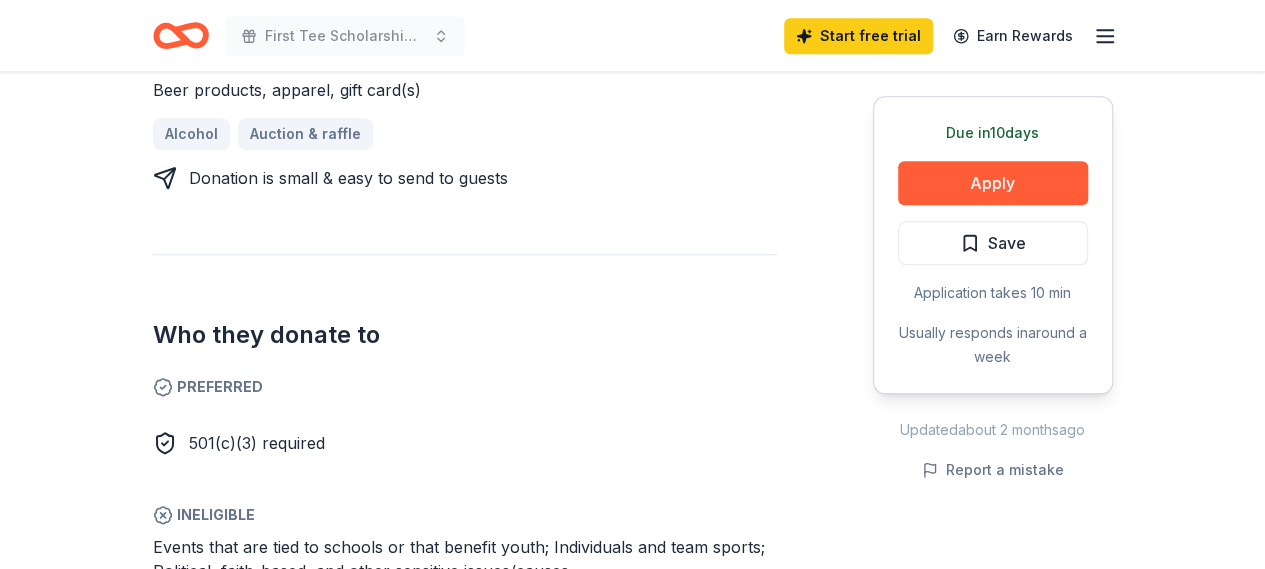 scroll, scrollTop: 900, scrollLeft: 0, axis: vertical 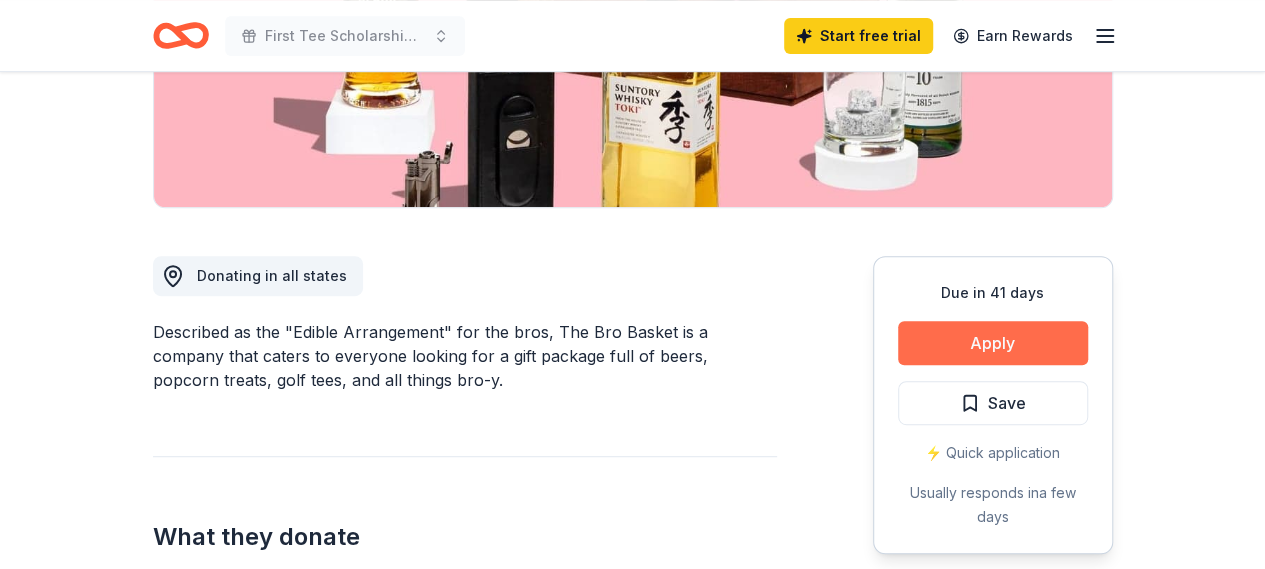 click on "Apply" at bounding box center [993, 343] 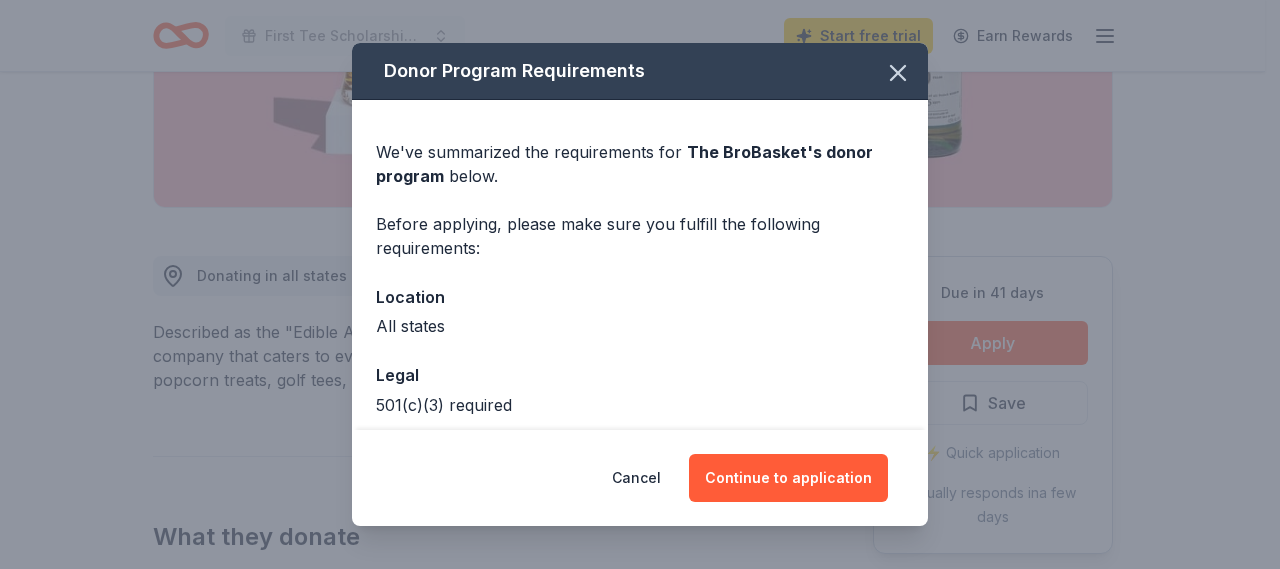 scroll, scrollTop: 92, scrollLeft: 0, axis: vertical 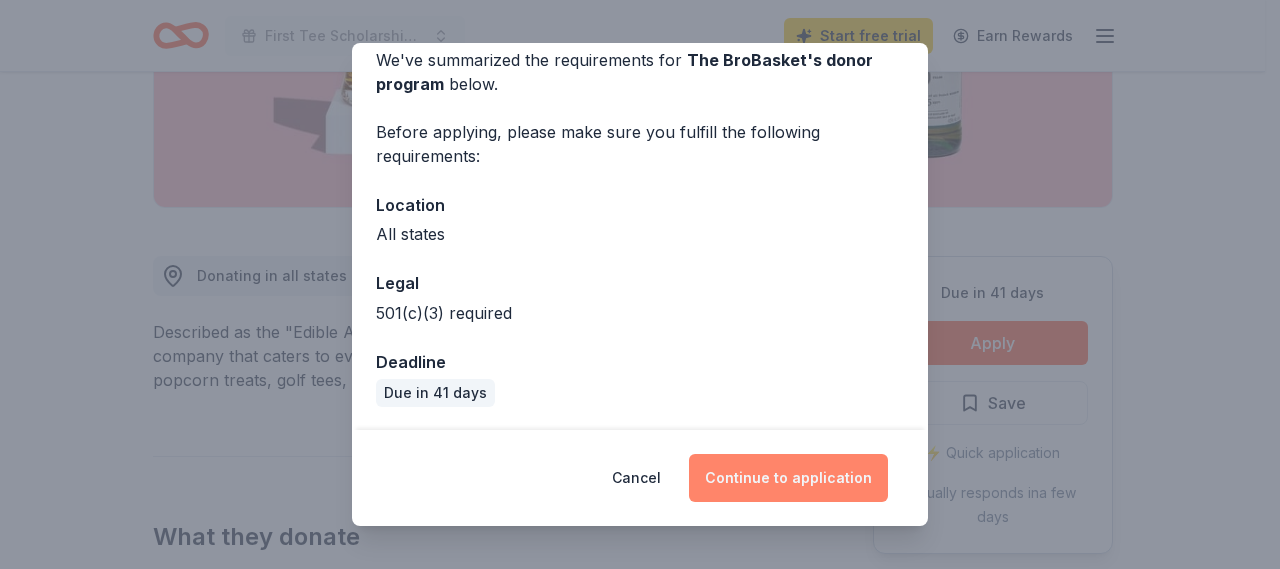 click on "Continue to application" at bounding box center (788, 478) 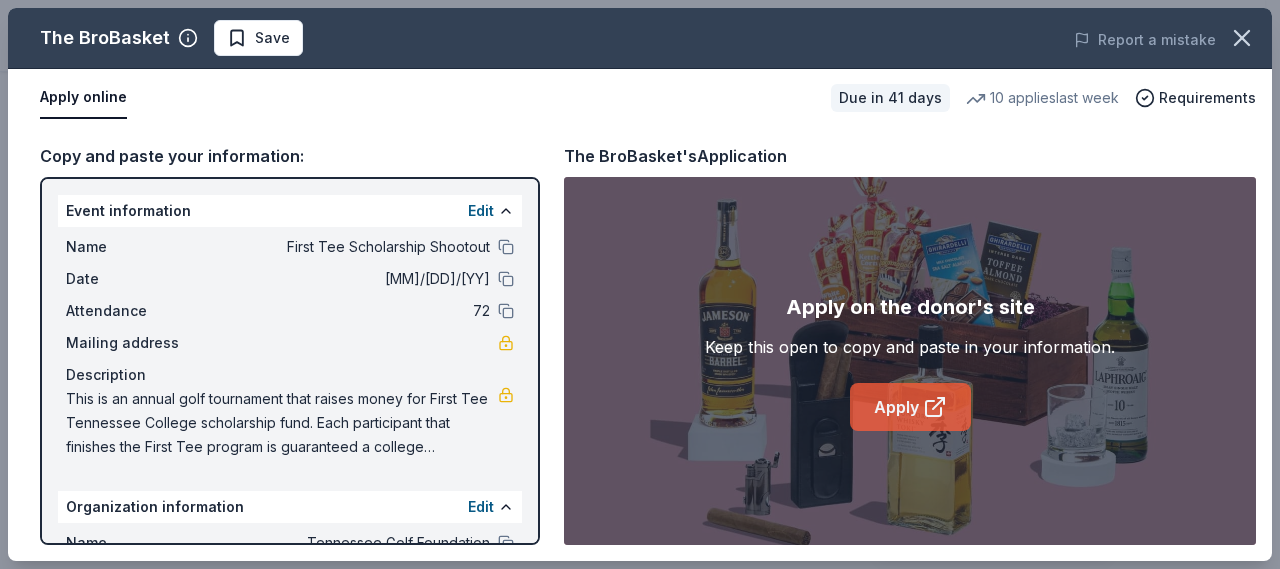 click 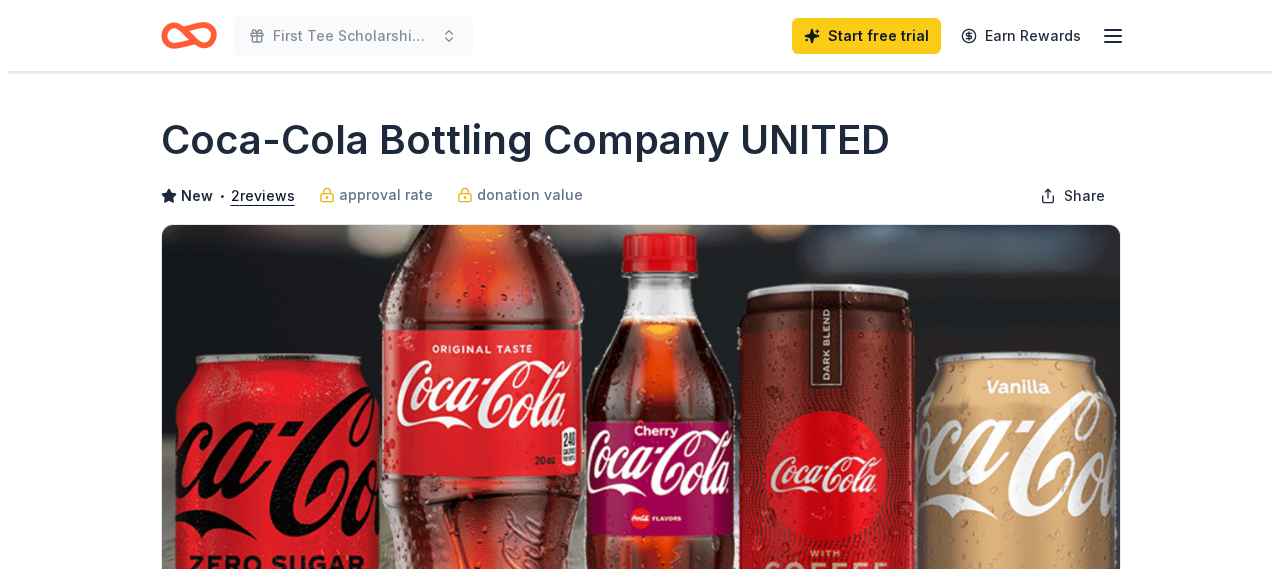 scroll, scrollTop: 0, scrollLeft: 0, axis: both 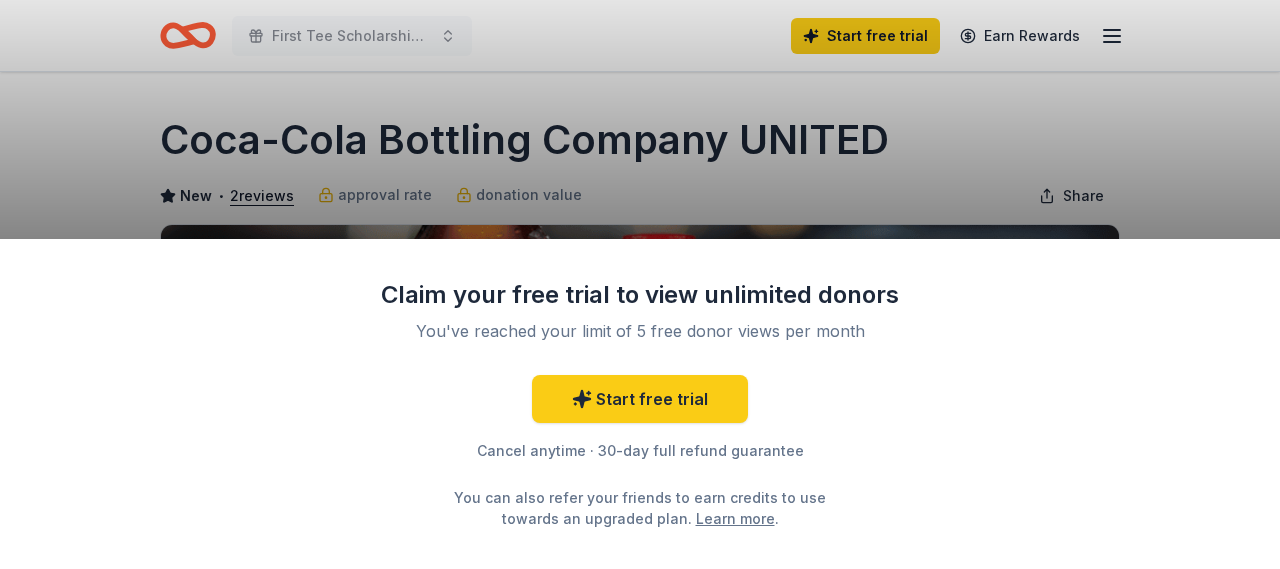 click on "Claim your free trial to view unlimited donors You've reached your limit of 5 free donor views per month Start free  trial Cancel anytime · 30-day full refund guarantee You can also refer your friends to earn credits to use towards an upgraded plan.   Learn more ." at bounding box center [640, 284] 